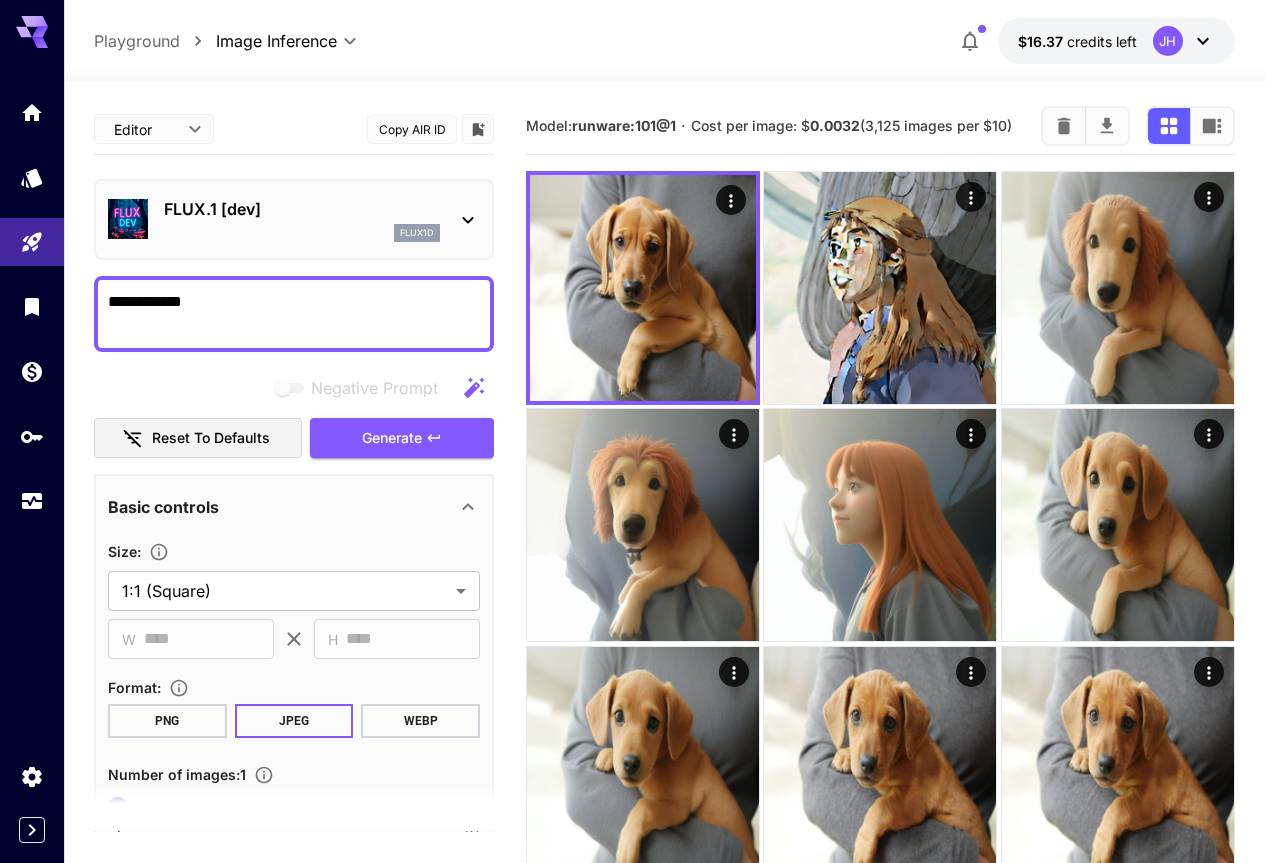 scroll, scrollTop: 0, scrollLeft: 0, axis: both 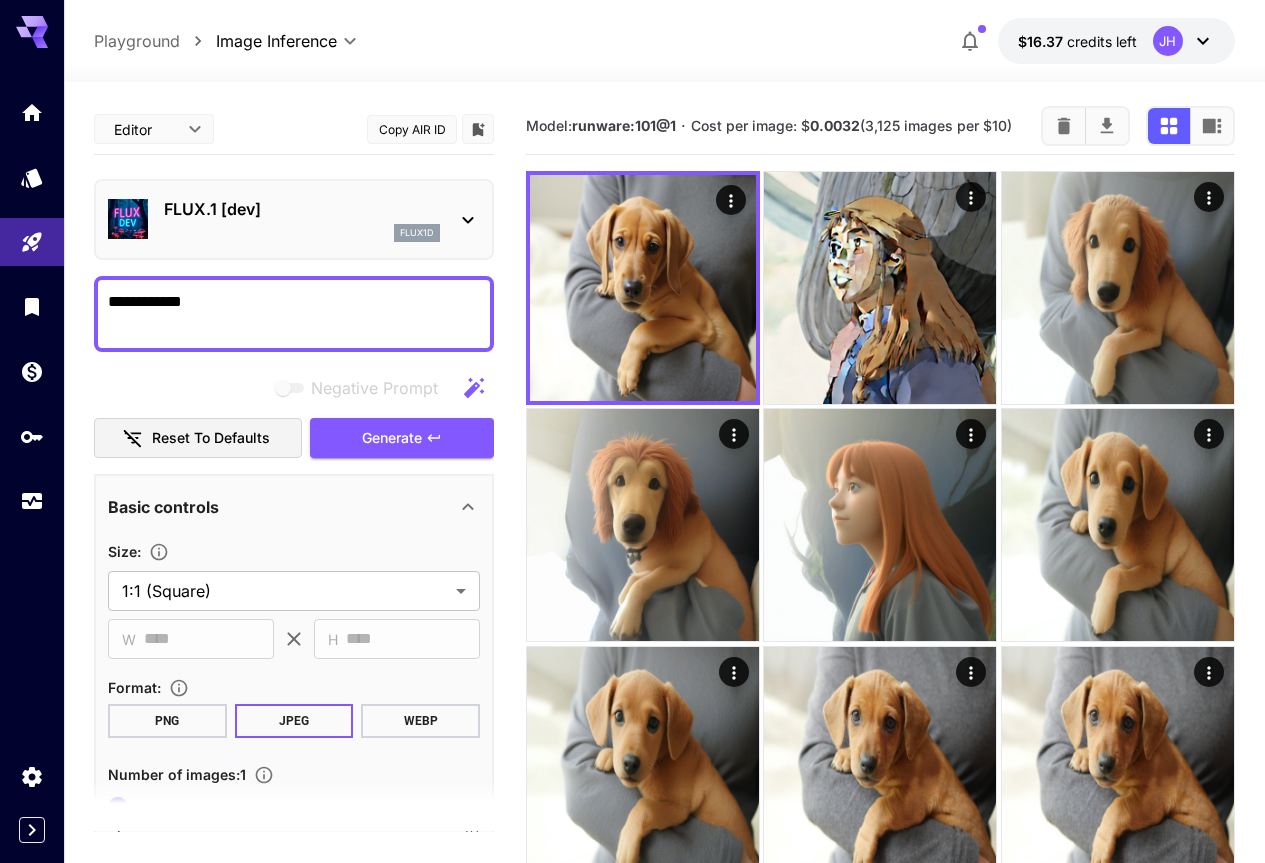 click on "FLUX.1 [dev] flux1d" at bounding box center (302, 219) 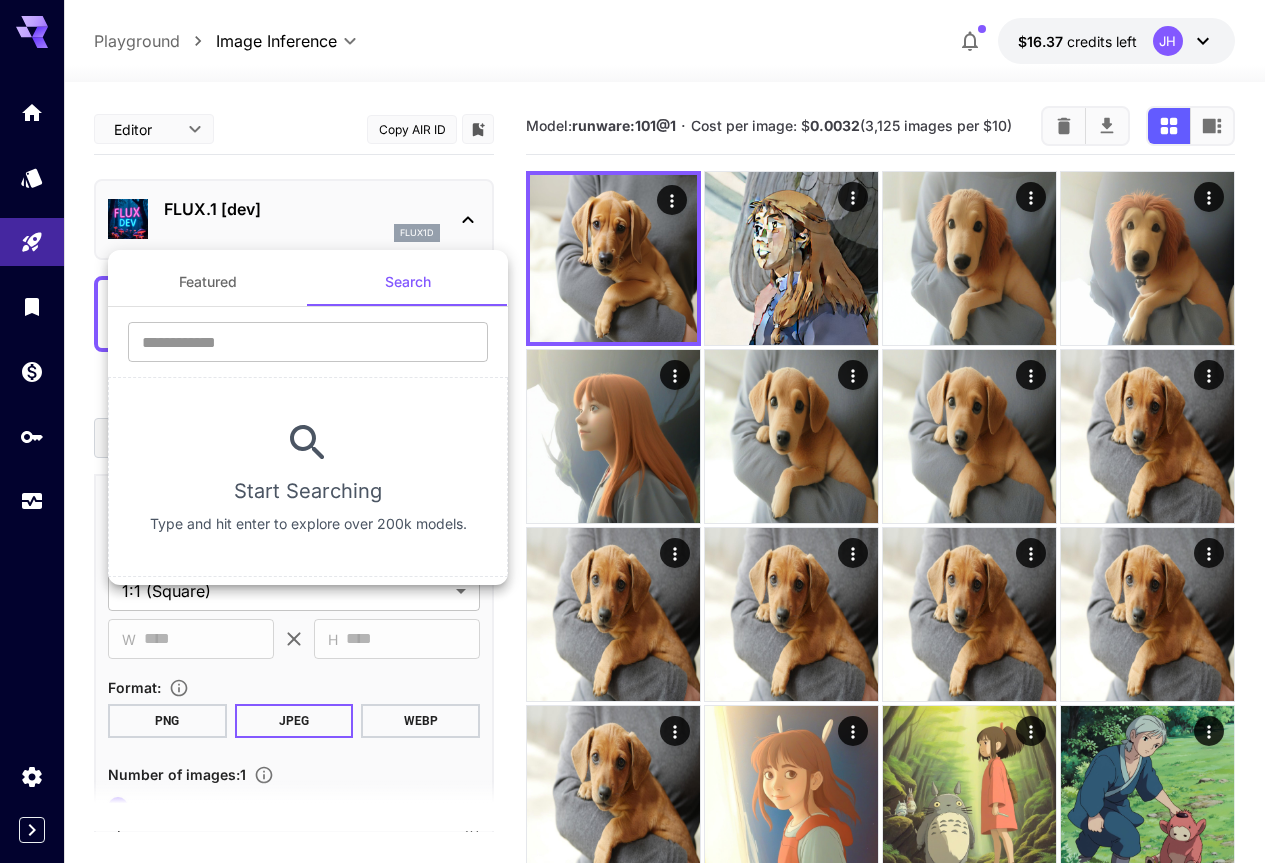 click at bounding box center [640, 431] 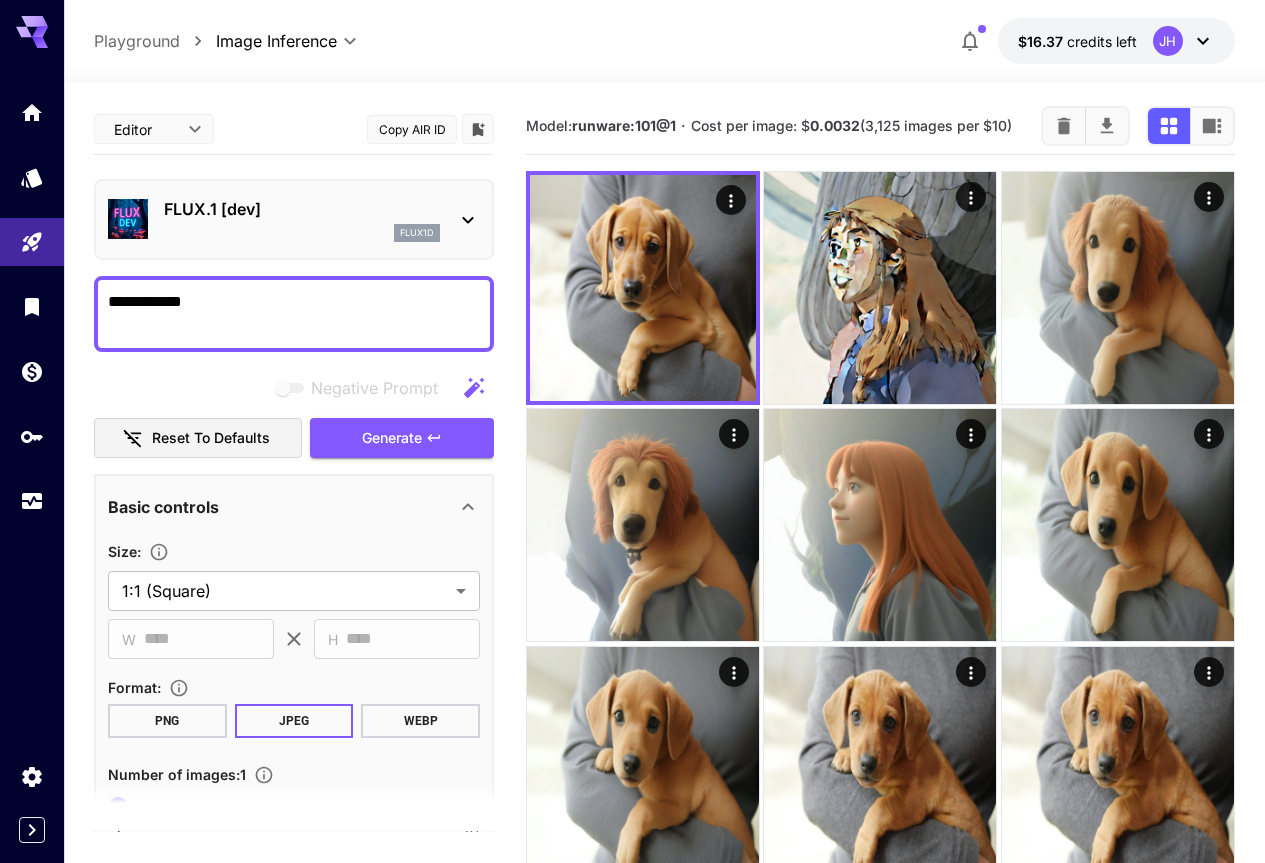 click on "**********" at bounding box center (294, 314) 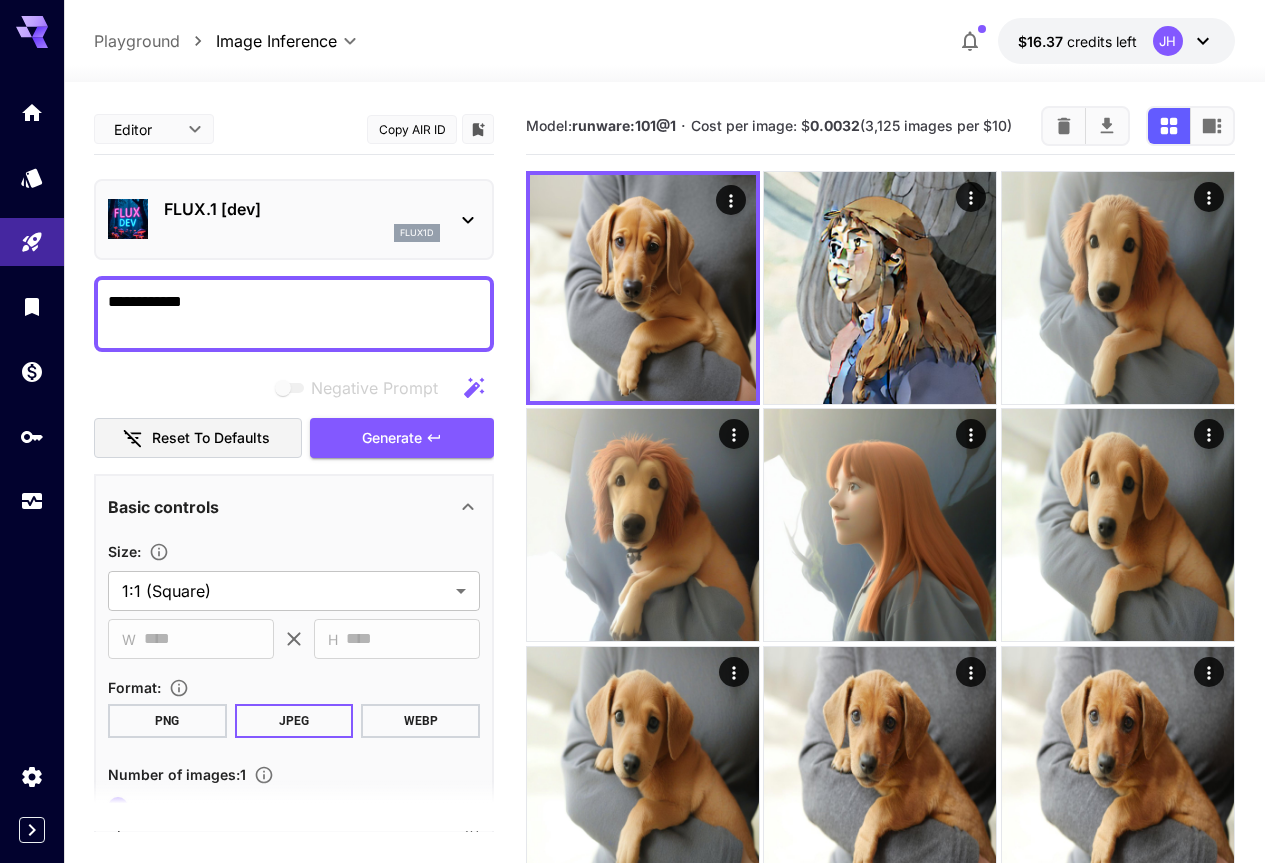 click on "**********" at bounding box center [294, 314] 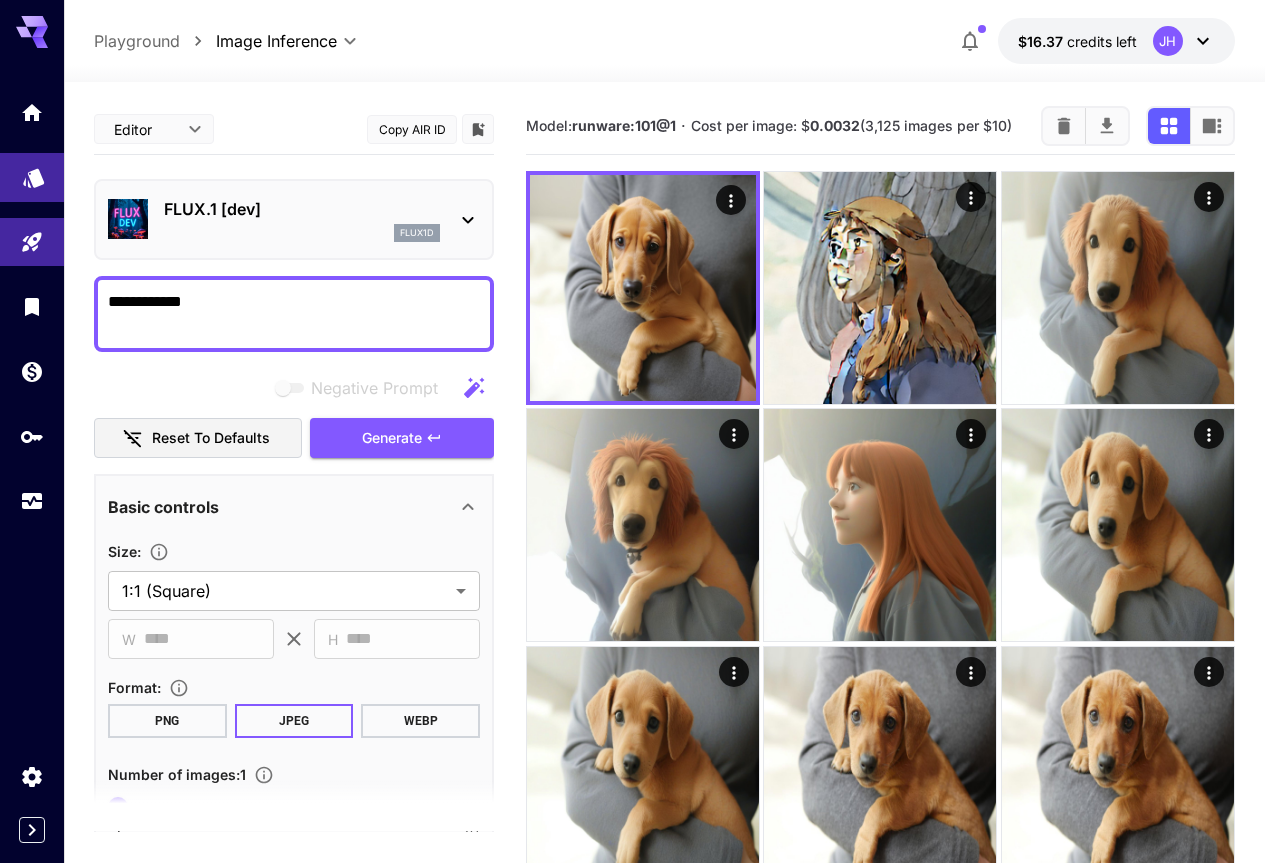 click at bounding box center (32, 177) 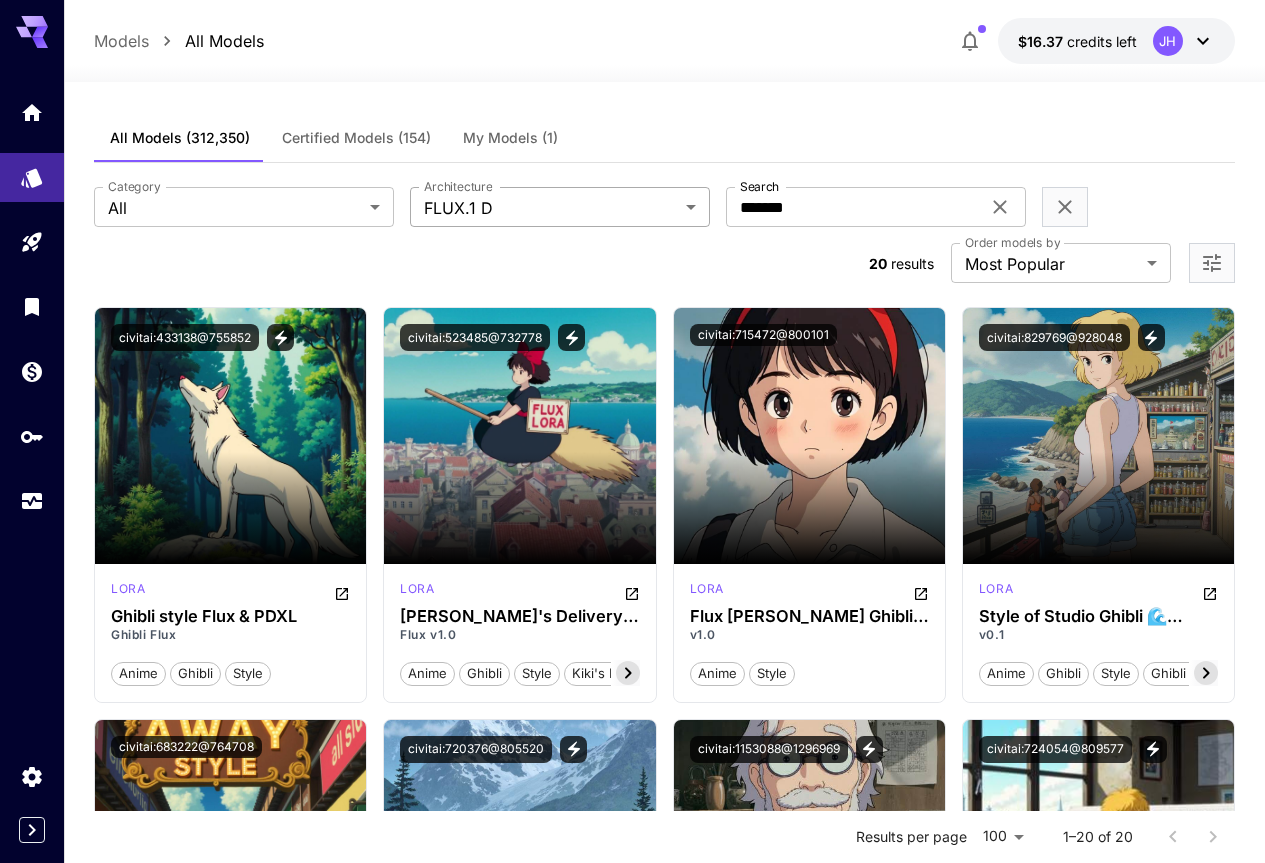 click on "**********" at bounding box center (632, 1433) 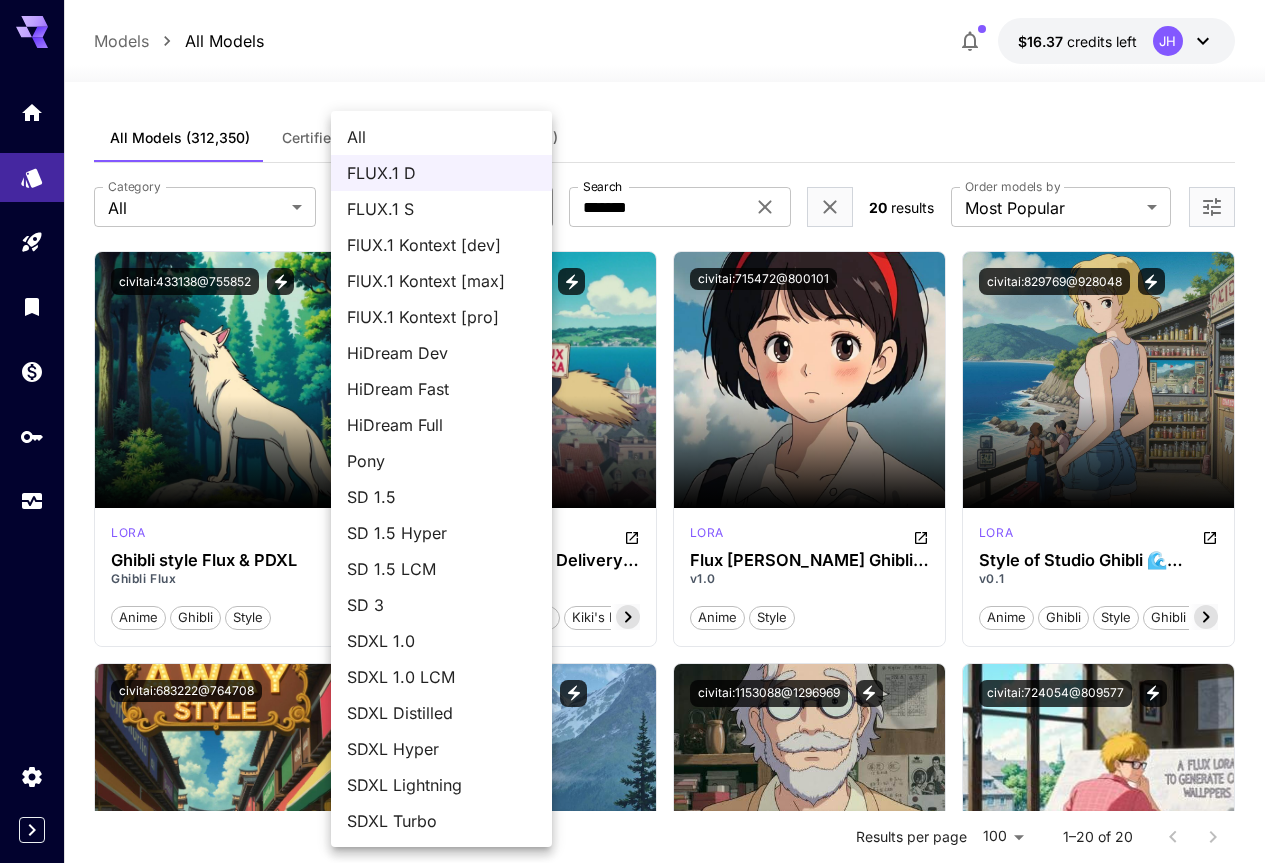 click on "Pony" at bounding box center [441, 461] 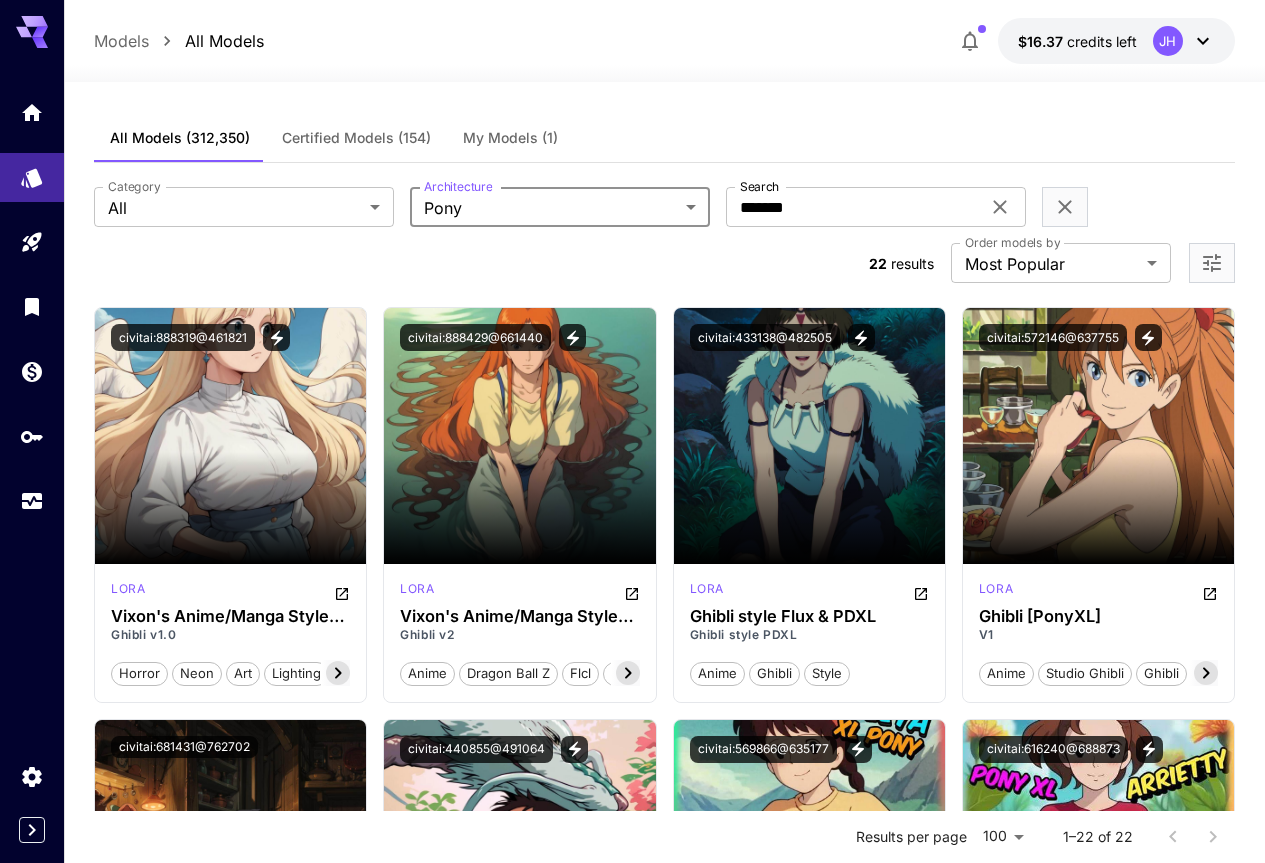 click on "**********" at bounding box center [632, 1841] 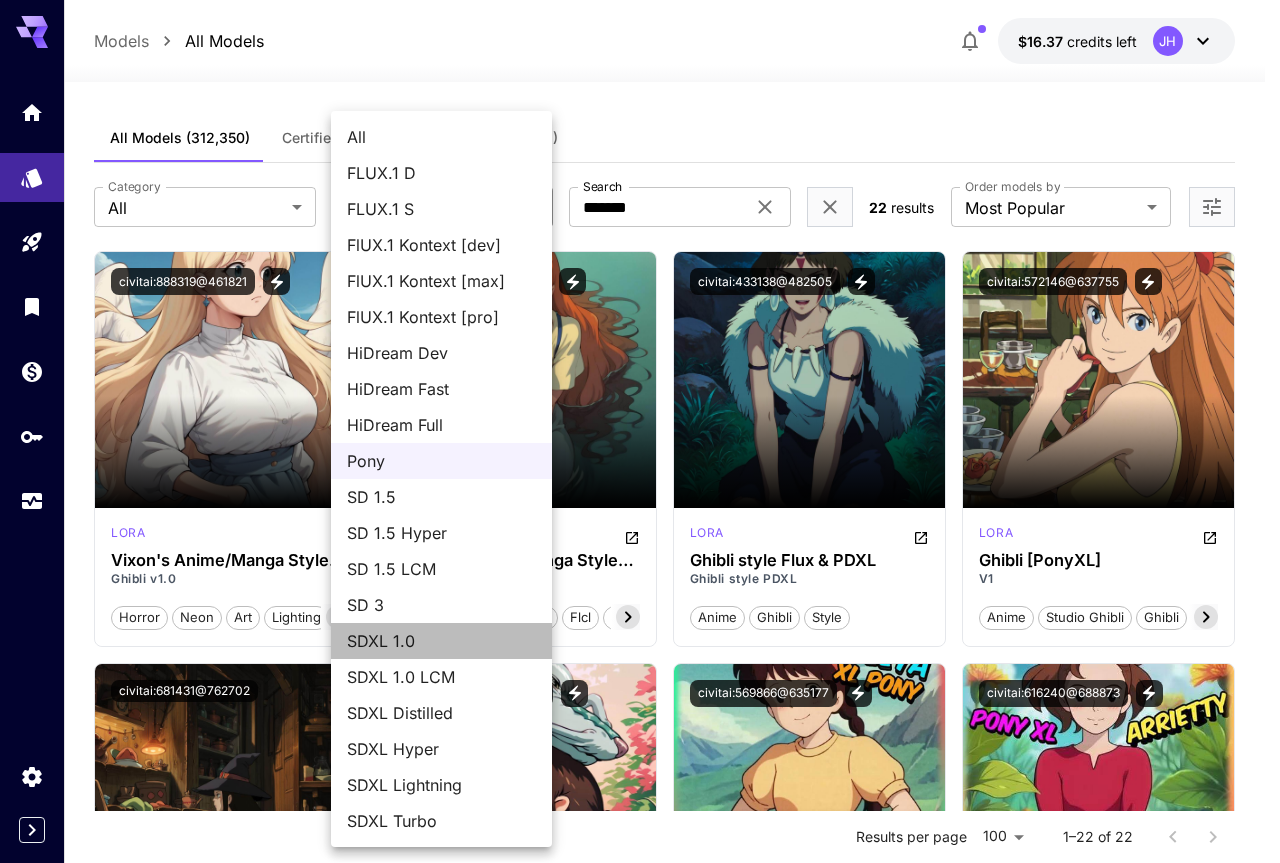 click on "SDXL 1.0" at bounding box center (441, 641) 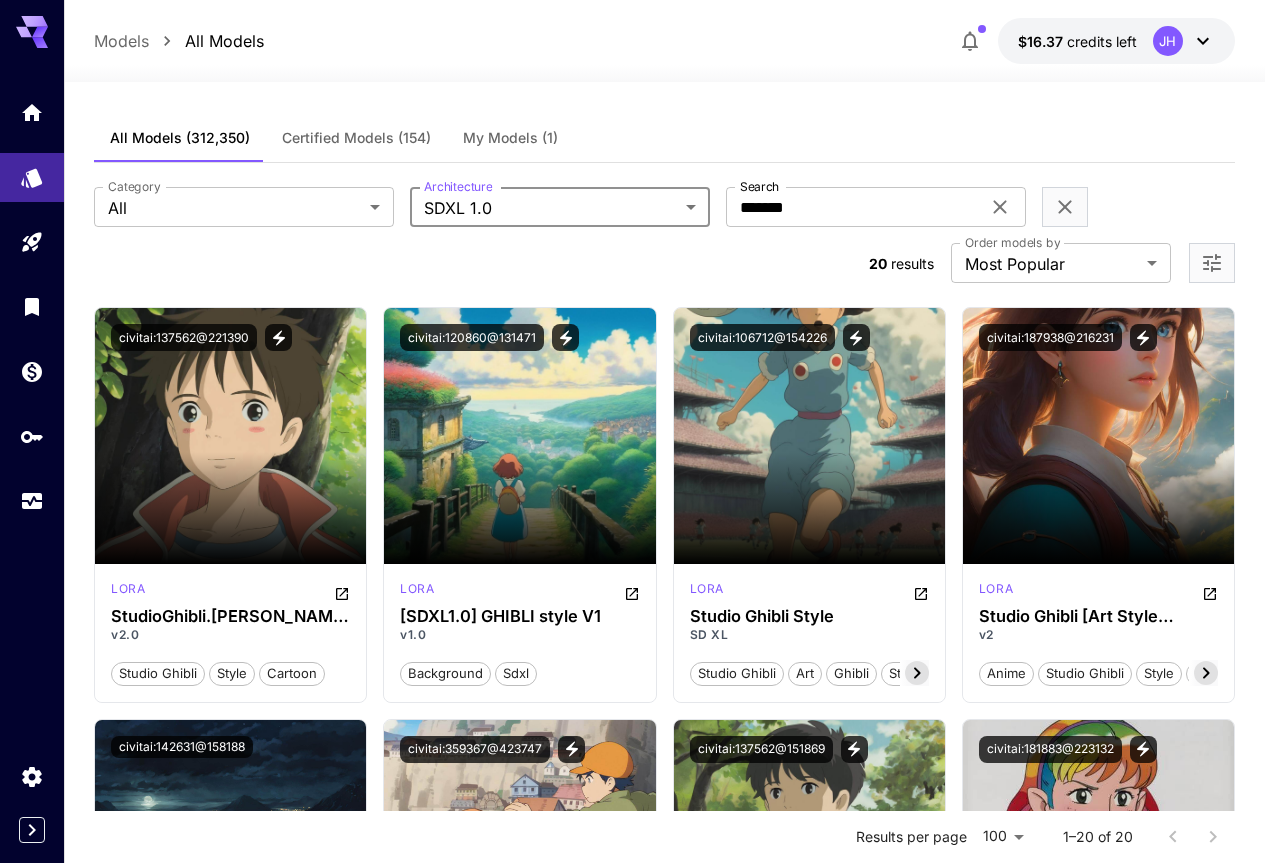 click on "**********" at bounding box center [632, 1433] 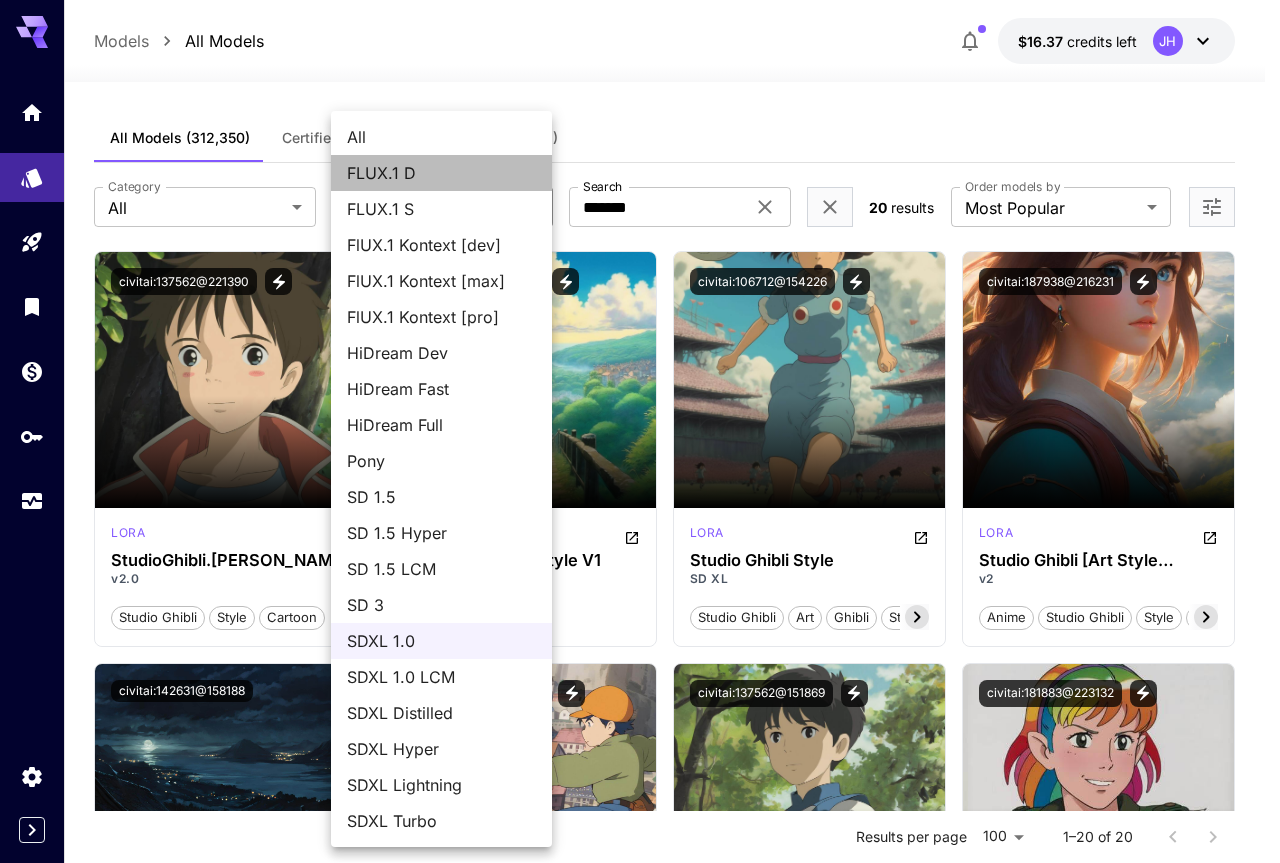 click on "FLUX.1 D" at bounding box center [441, 173] 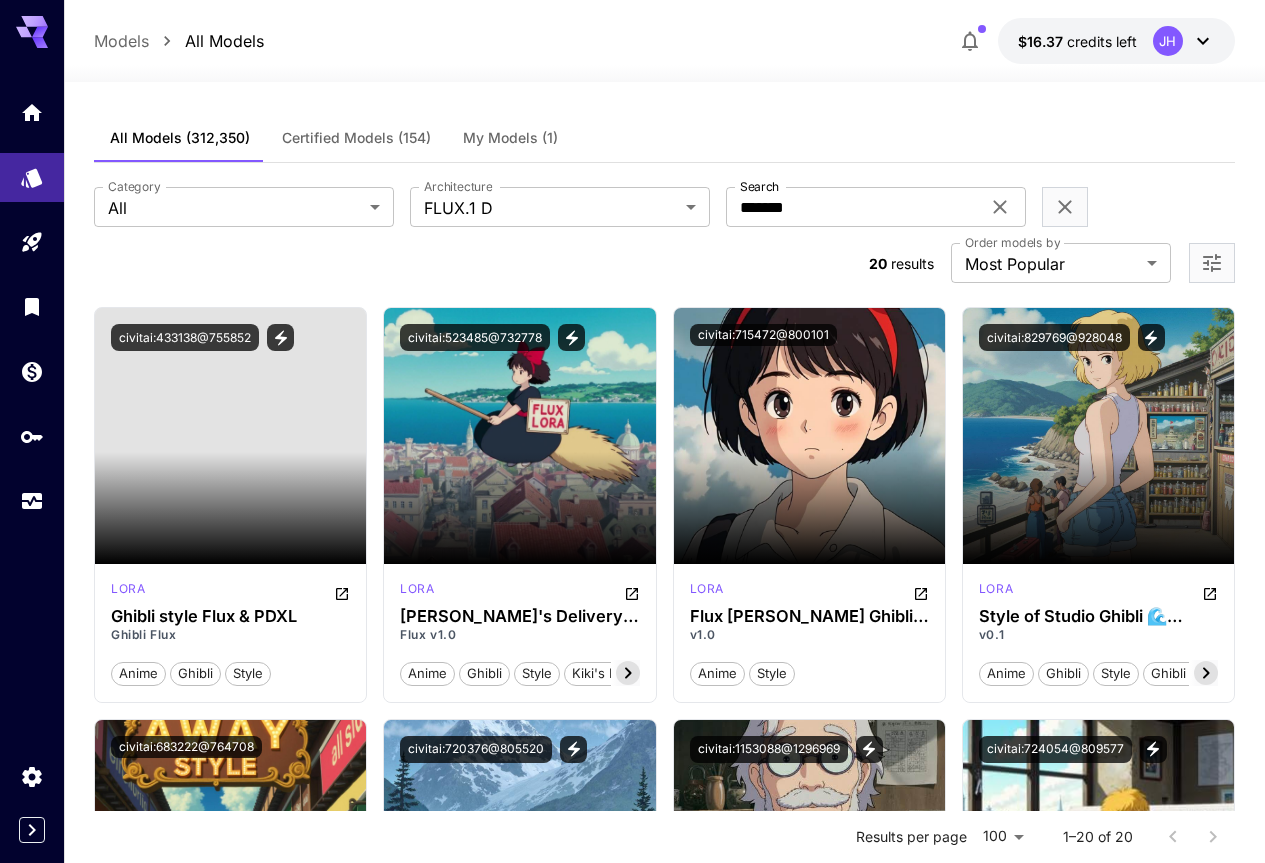 click at bounding box center [32, 431] 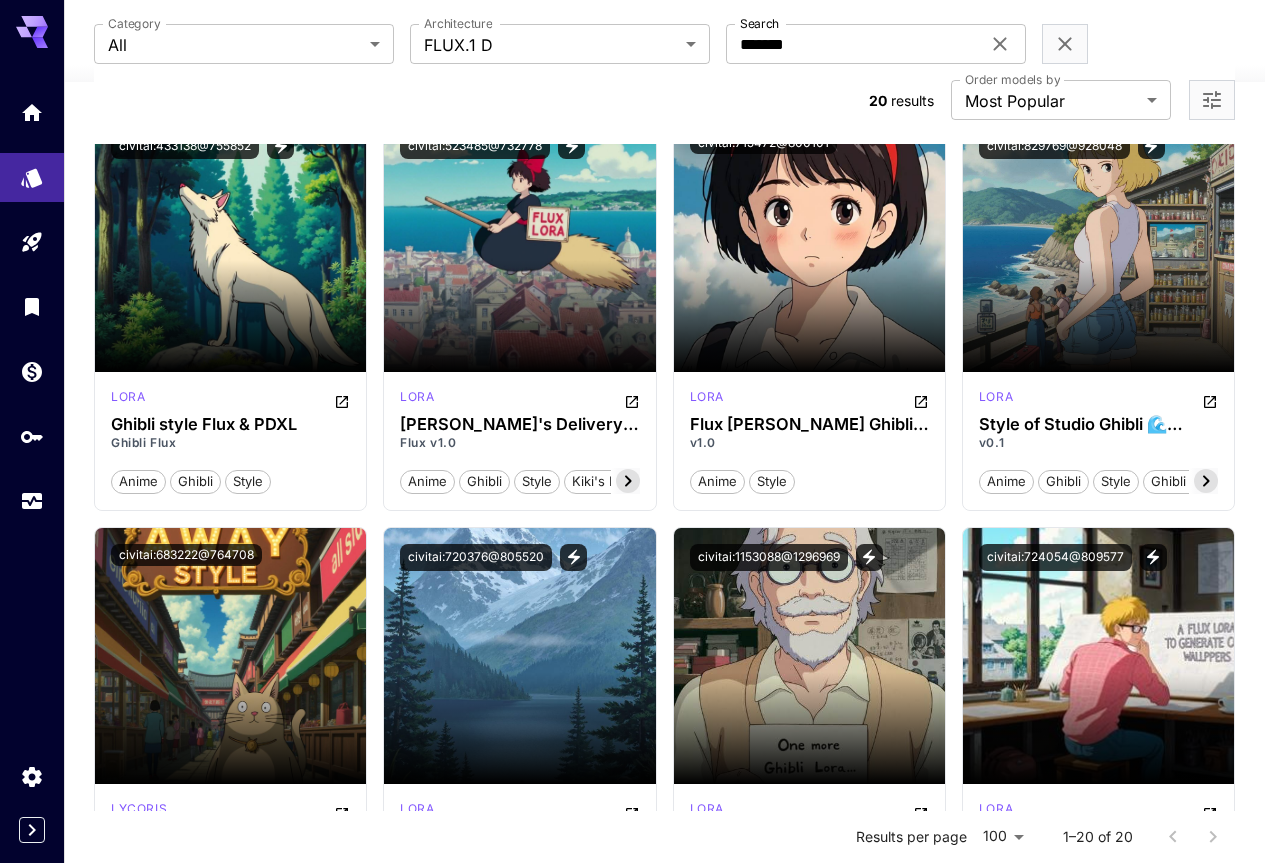 scroll, scrollTop: 0, scrollLeft: 0, axis: both 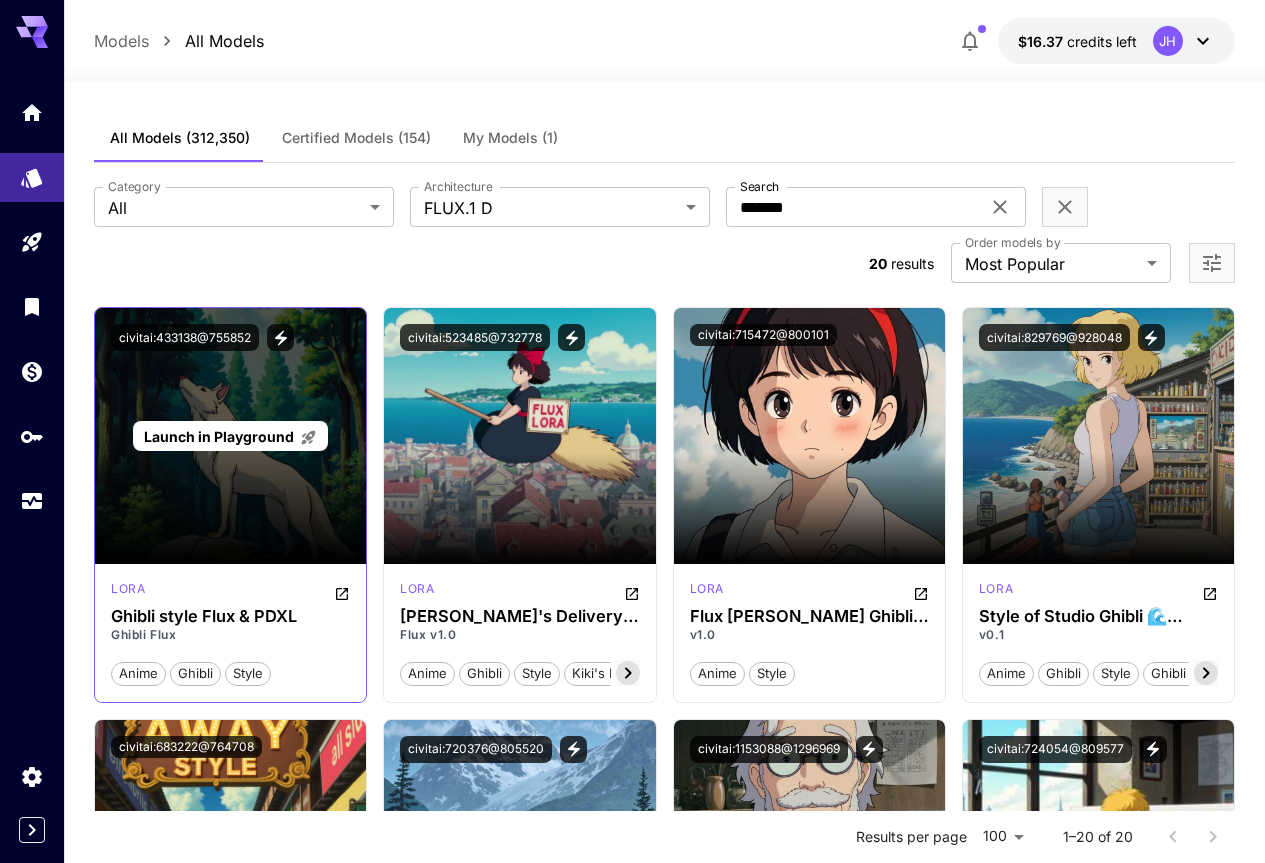 click on "Launch in Playground" at bounding box center (219, 436) 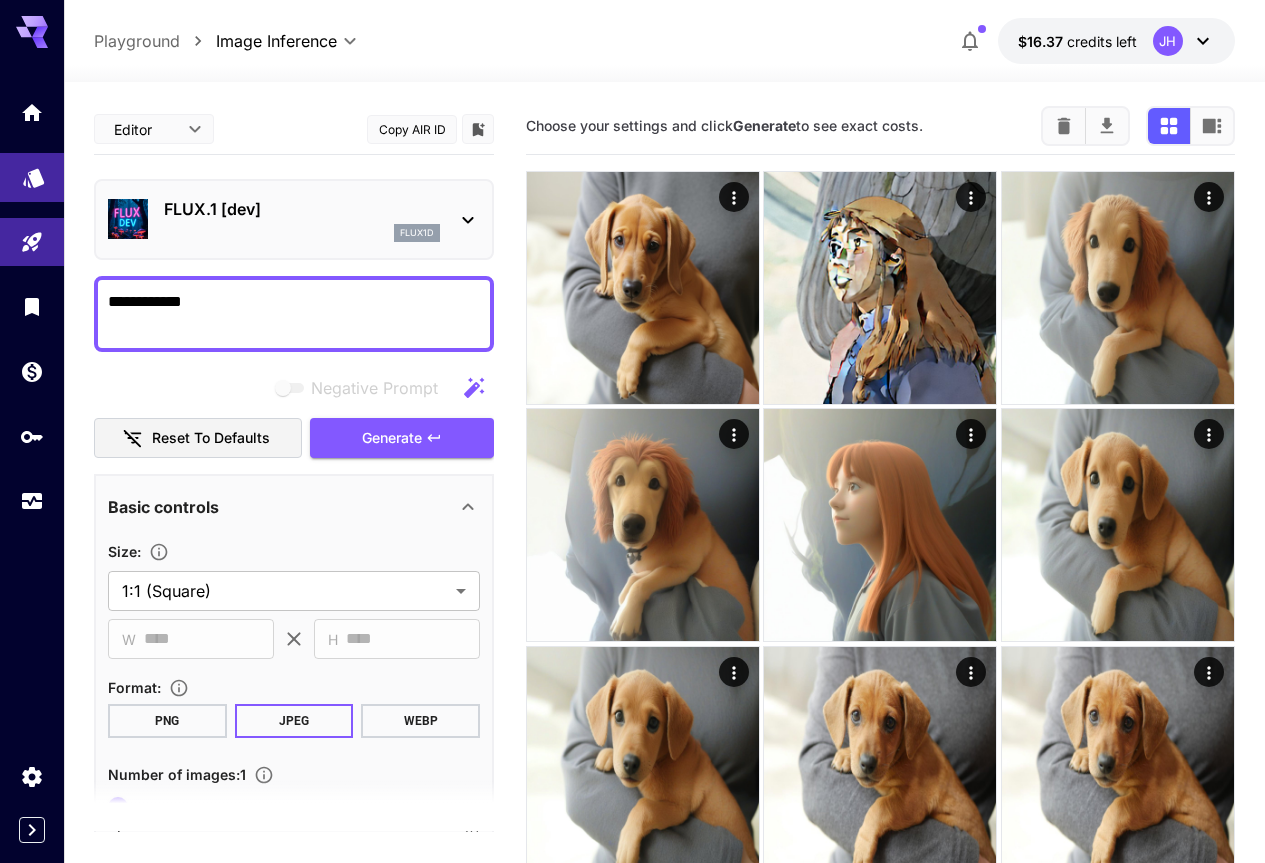 click at bounding box center (32, 177) 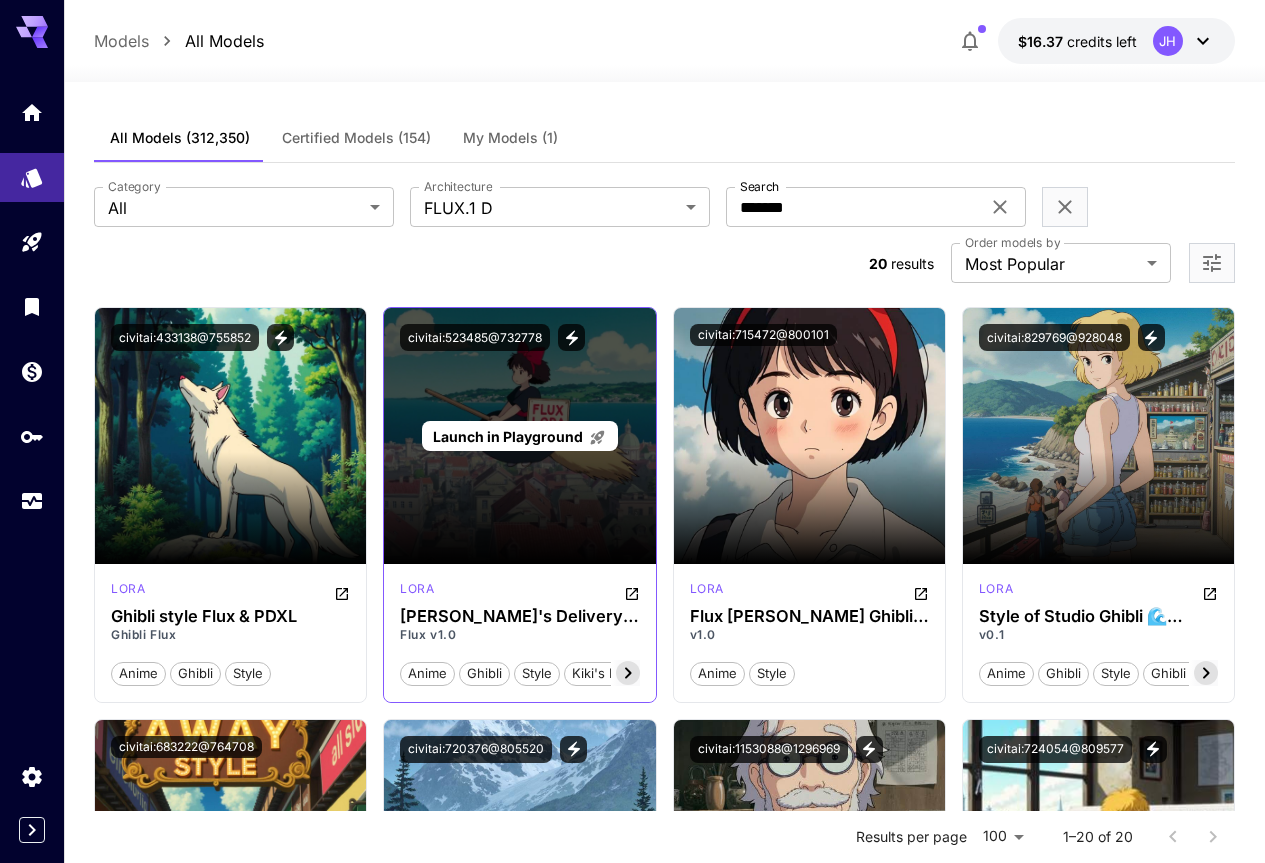 click on "Launch in Playground" at bounding box center (508, 436) 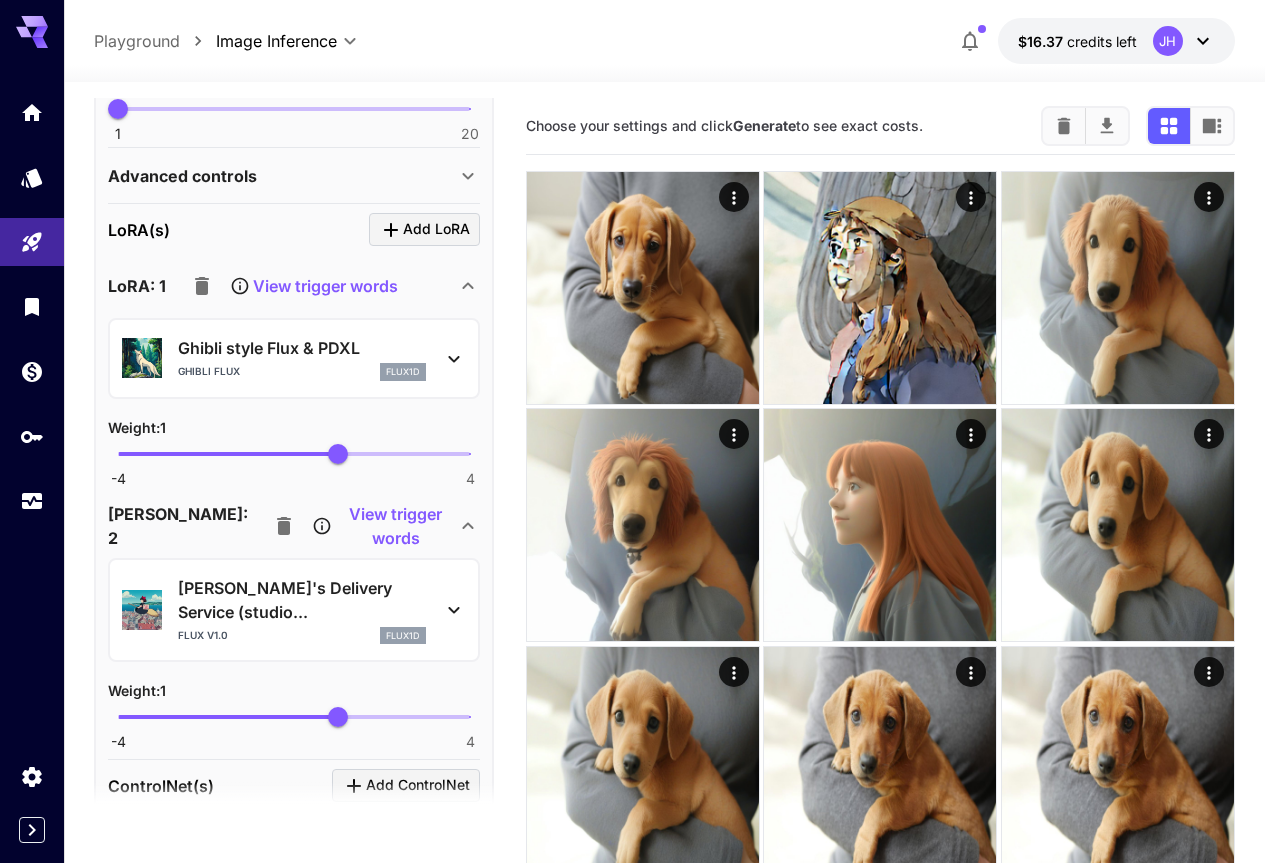 scroll, scrollTop: 700, scrollLeft: 0, axis: vertical 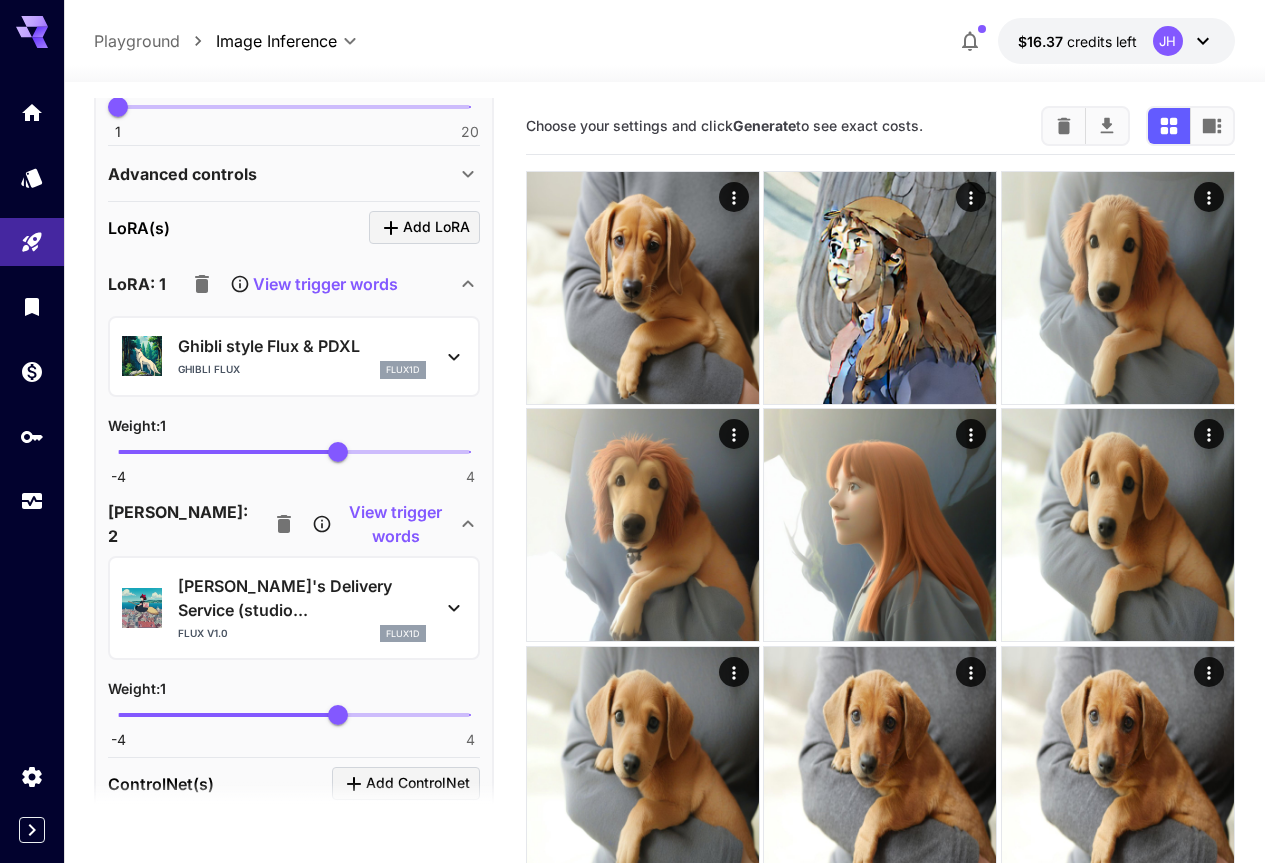 click 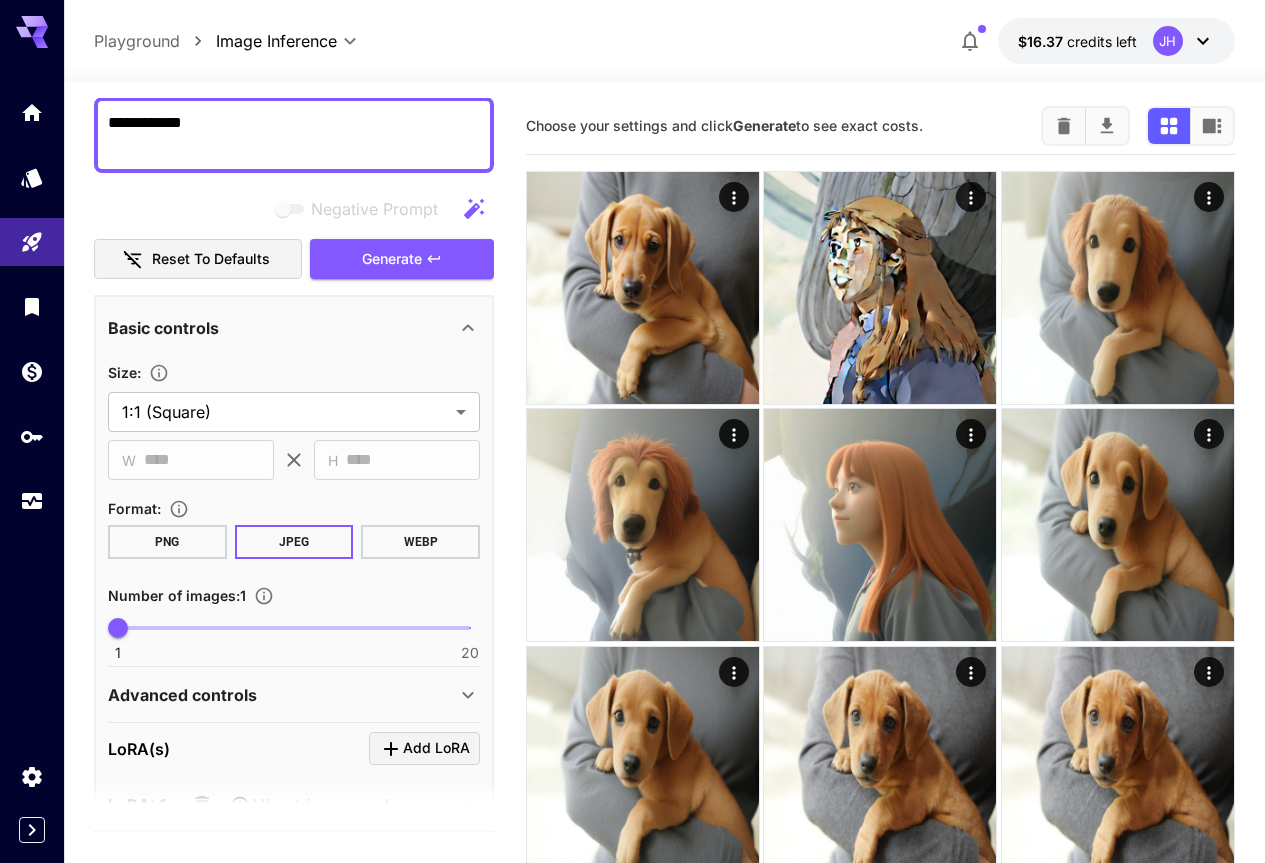 scroll, scrollTop: 200, scrollLeft: 0, axis: vertical 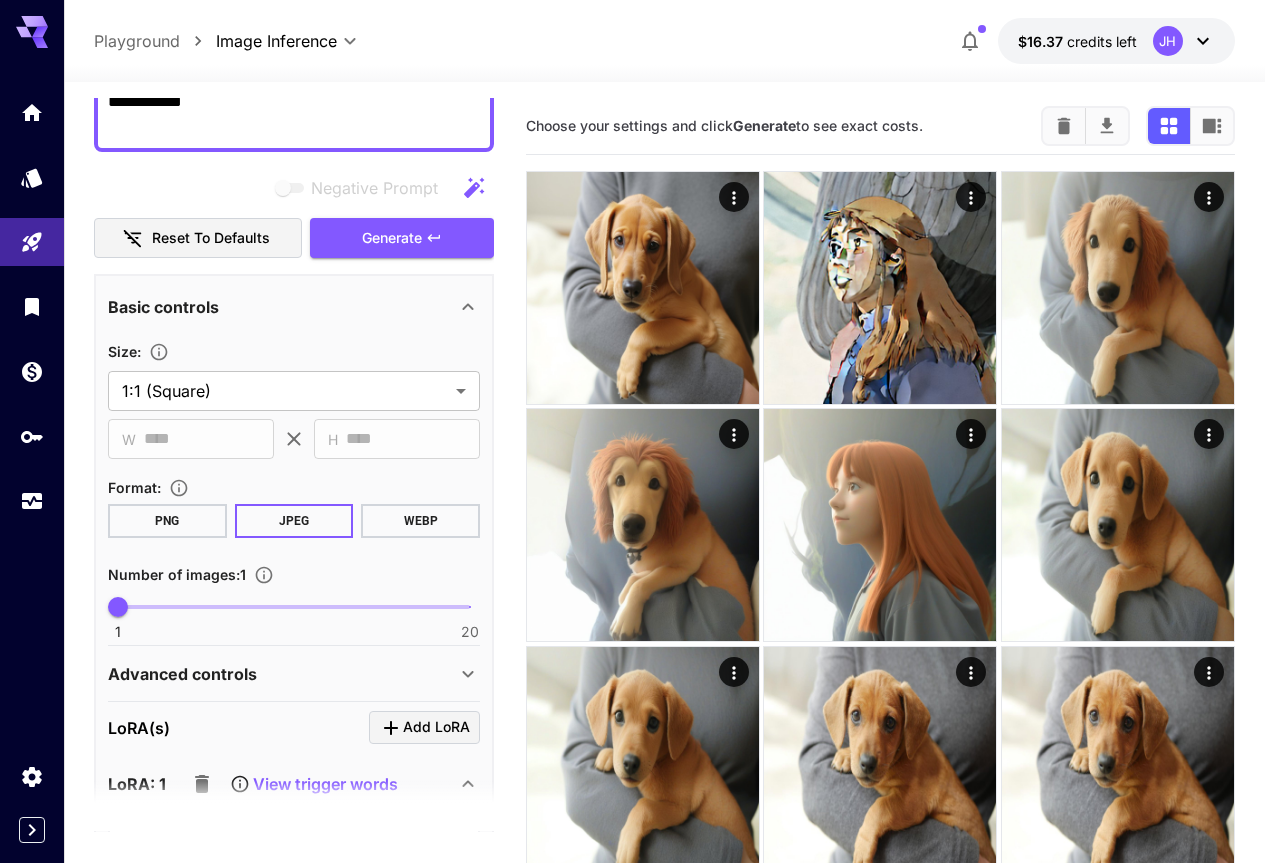 click on "**********" at bounding box center [294, 375] 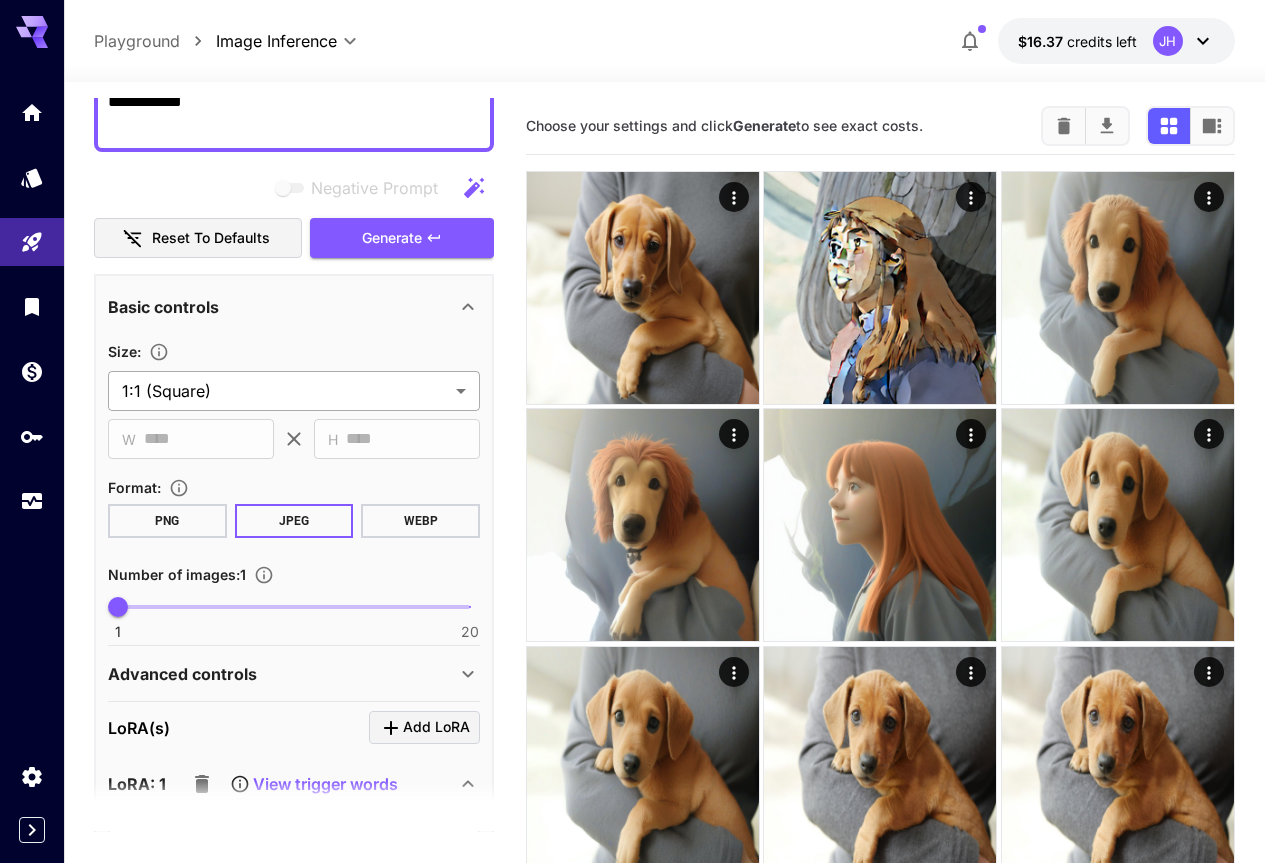 click on "**********" at bounding box center (632, 944) 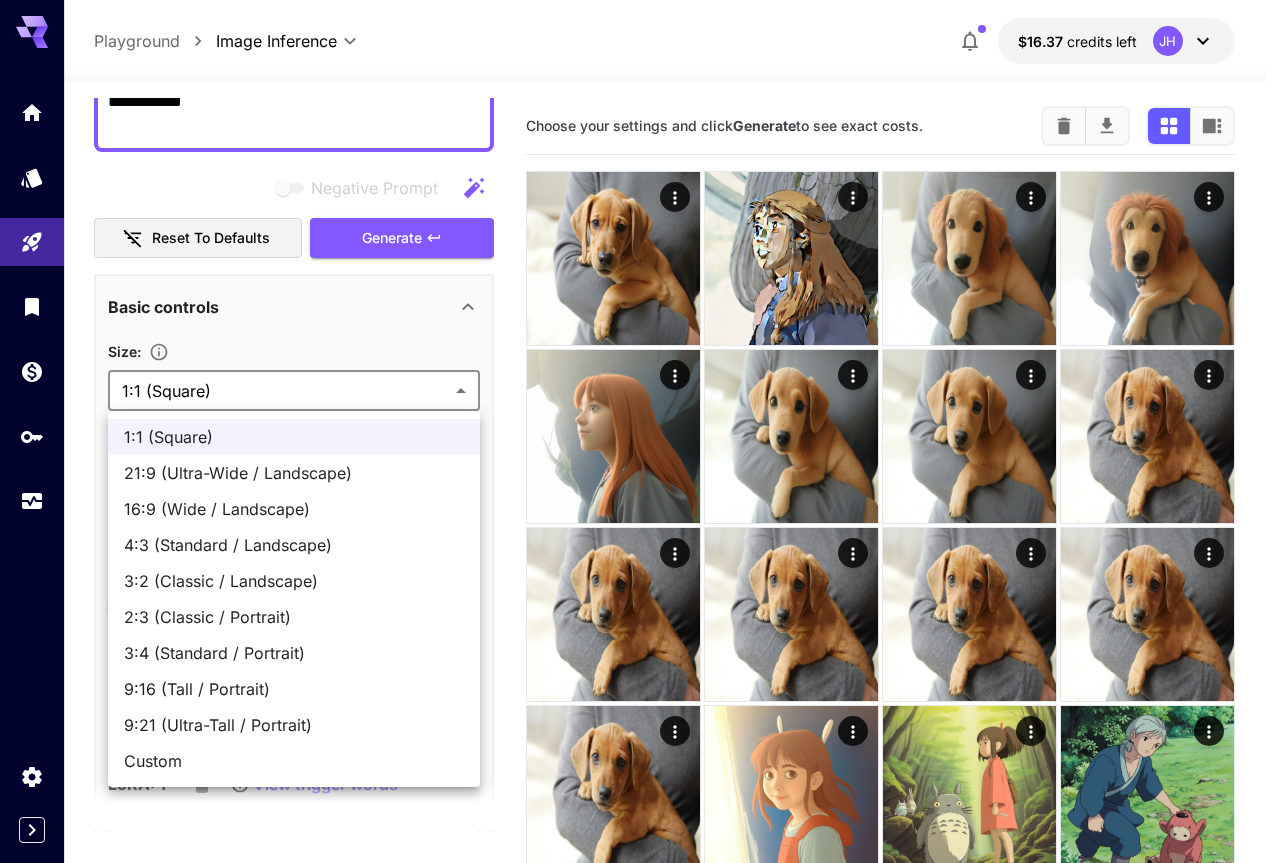 click on "Custom" at bounding box center (294, 761) 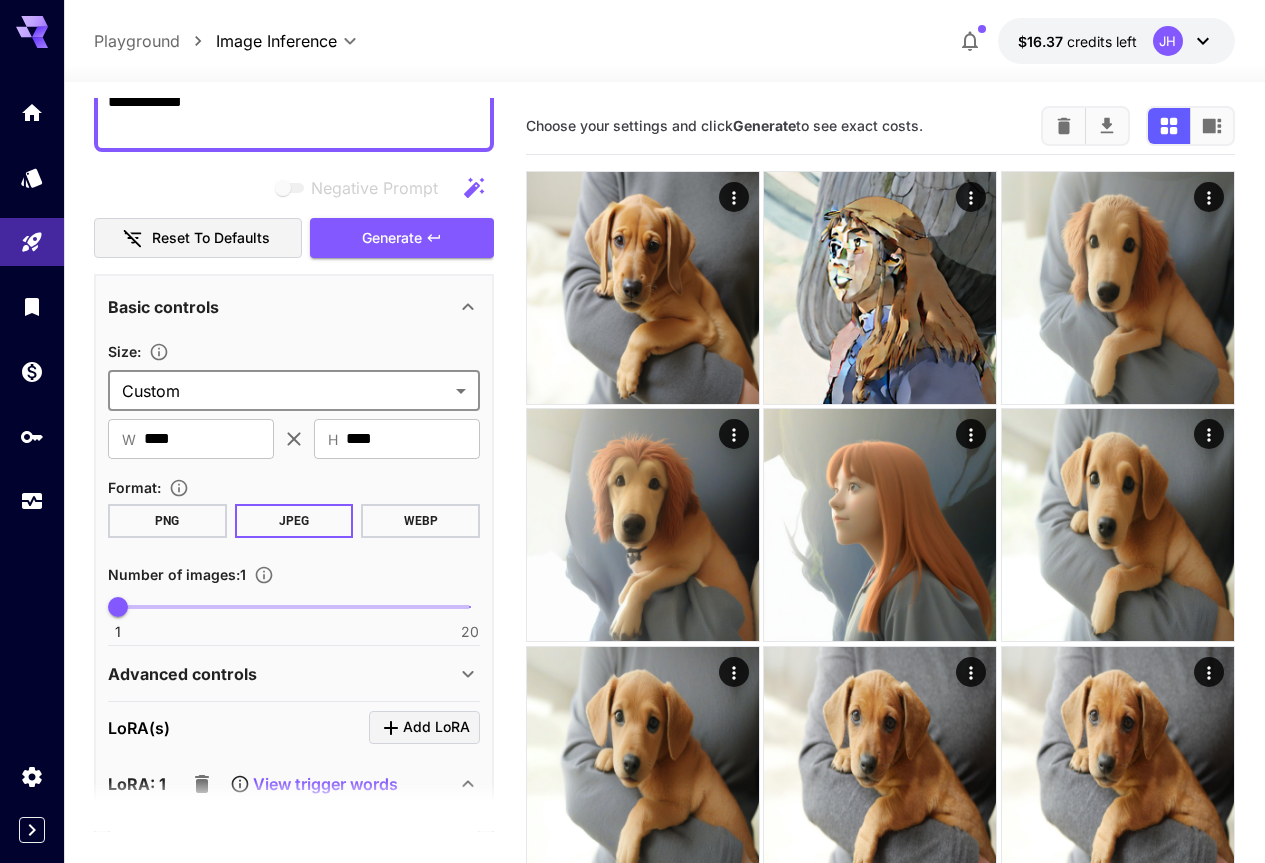scroll, scrollTop: 300, scrollLeft: 0, axis: vertical 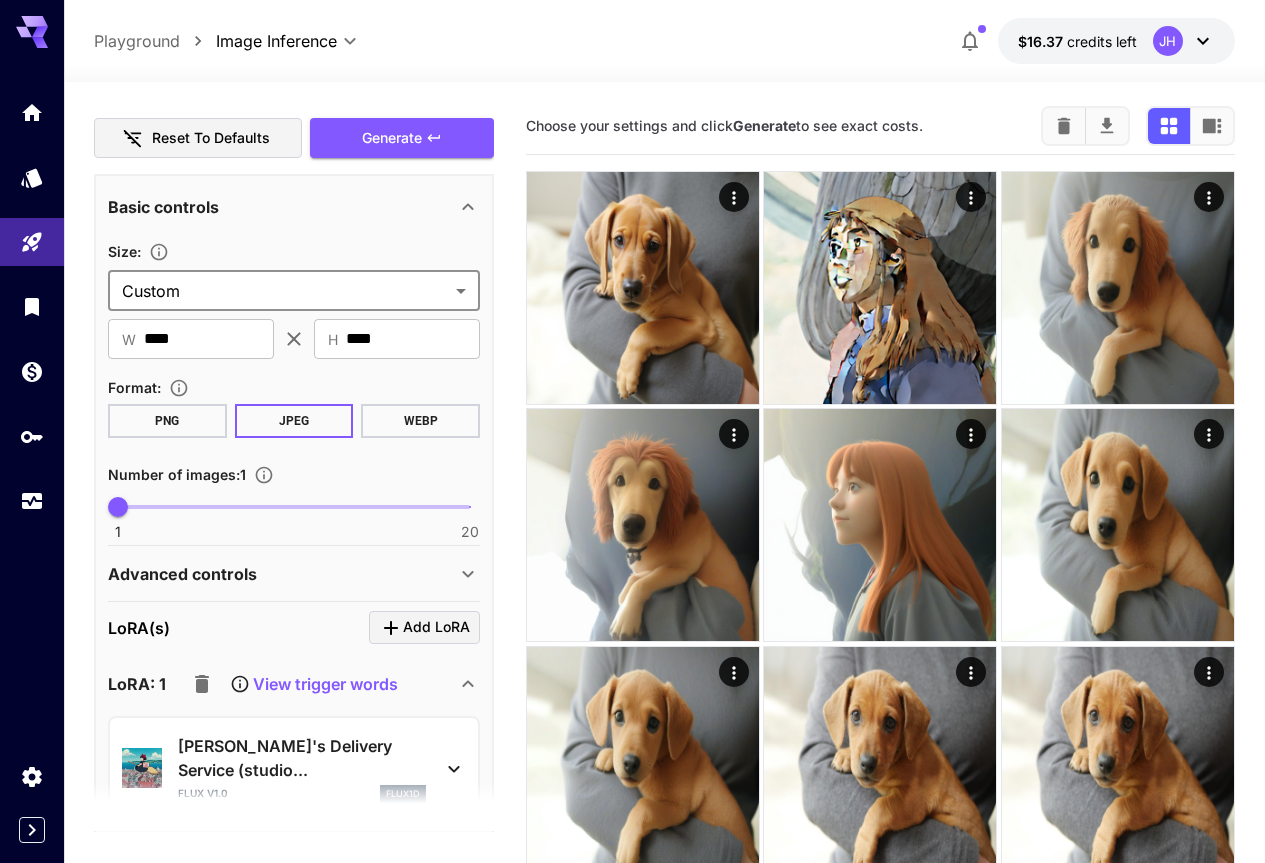 click on "Advanced controls" at bounding box center (294, 574) 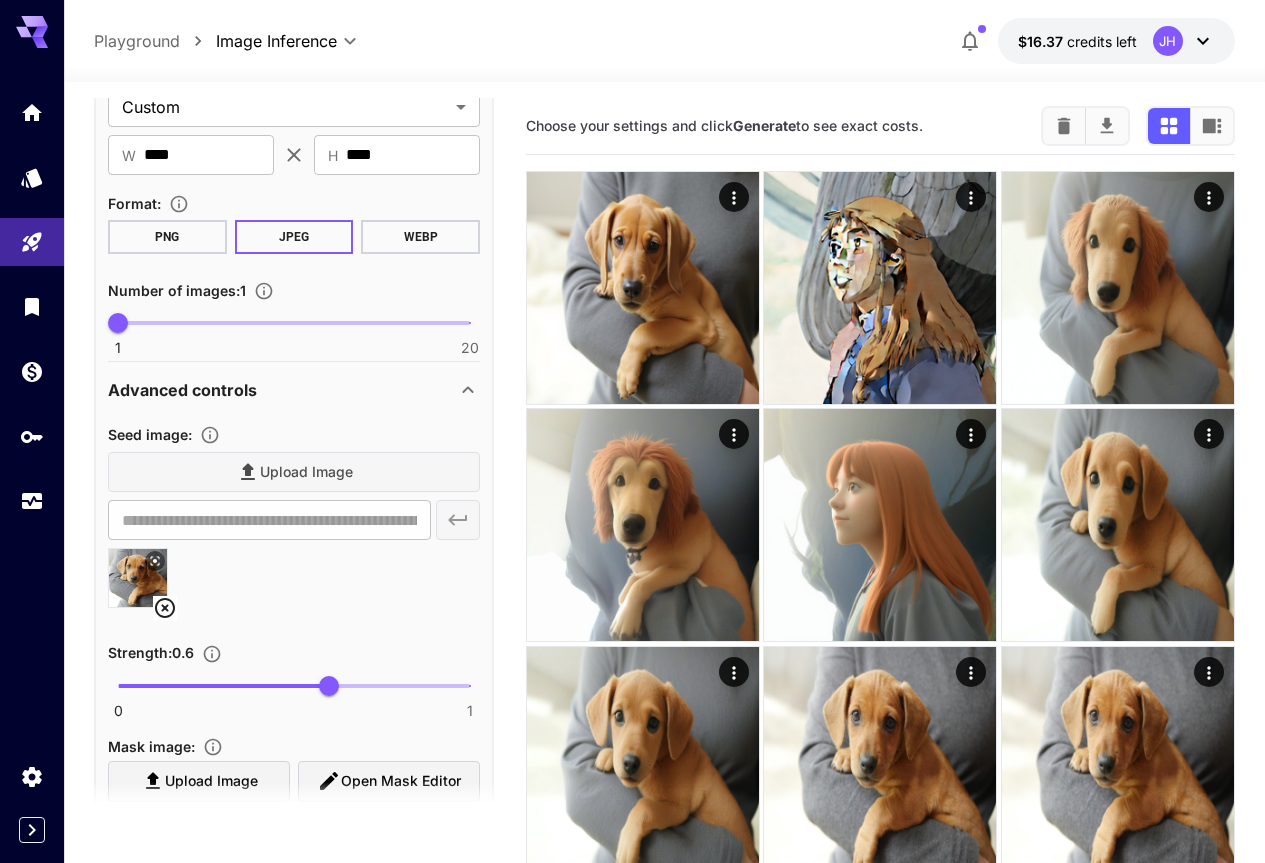 scroll, scrollTop: 500, scrollLeft: 0, axis: vertical 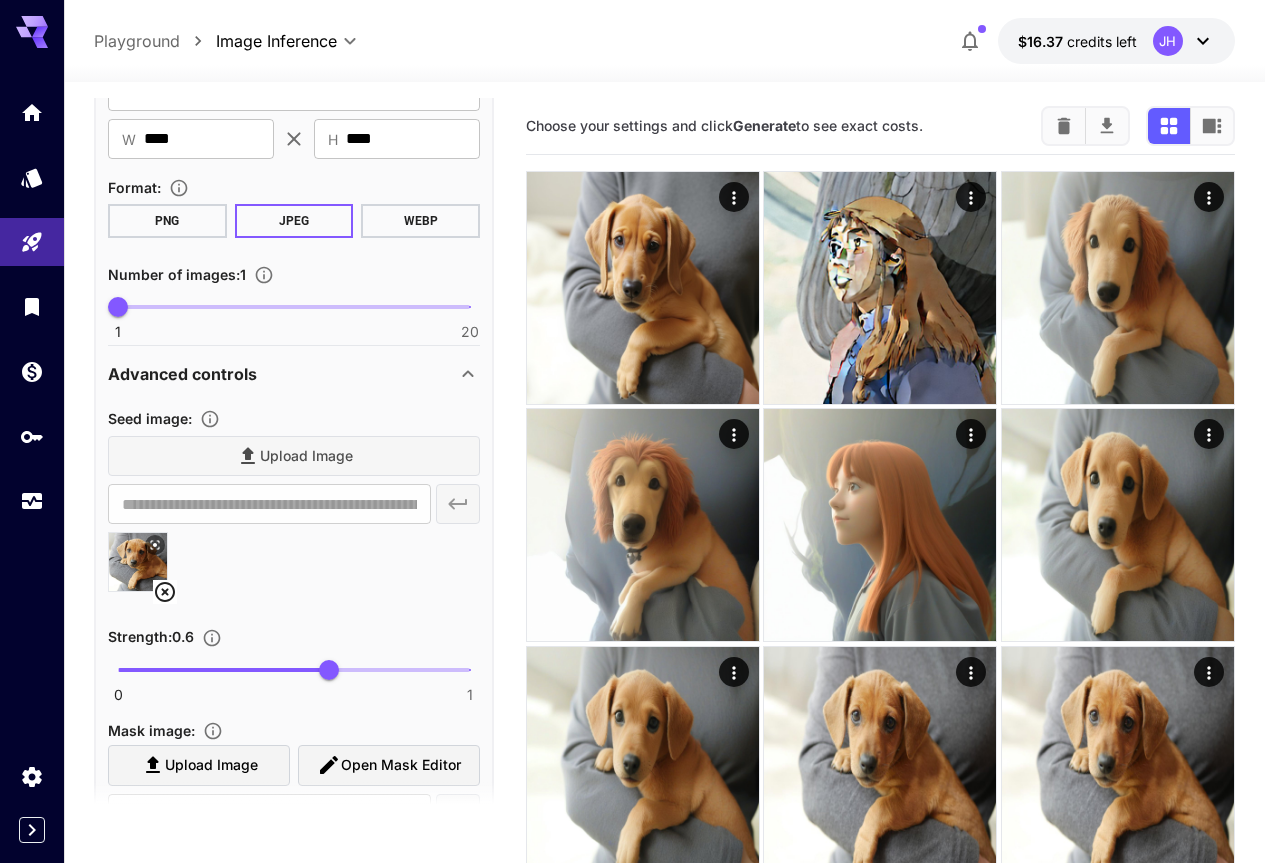 click 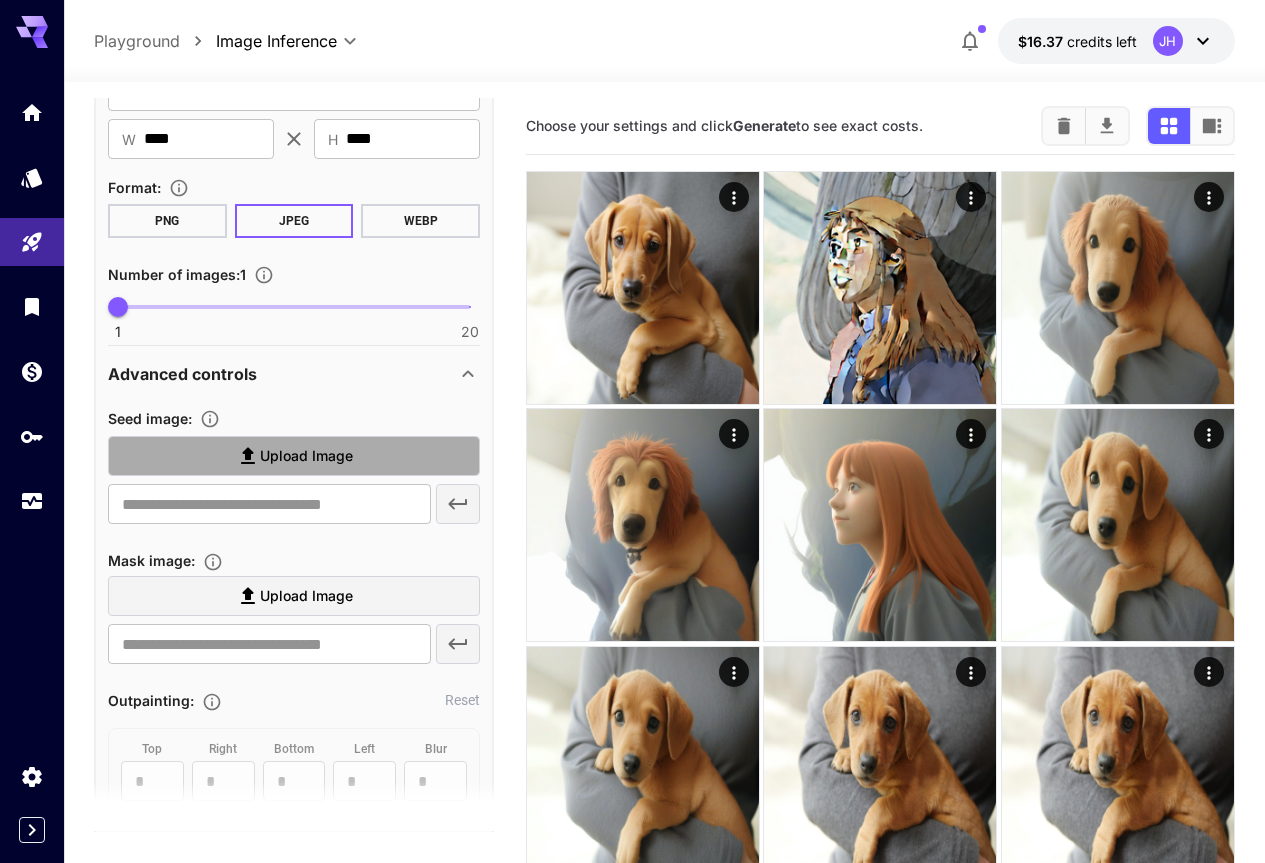 click on "Upload Image" at bounding box center (306, 456) 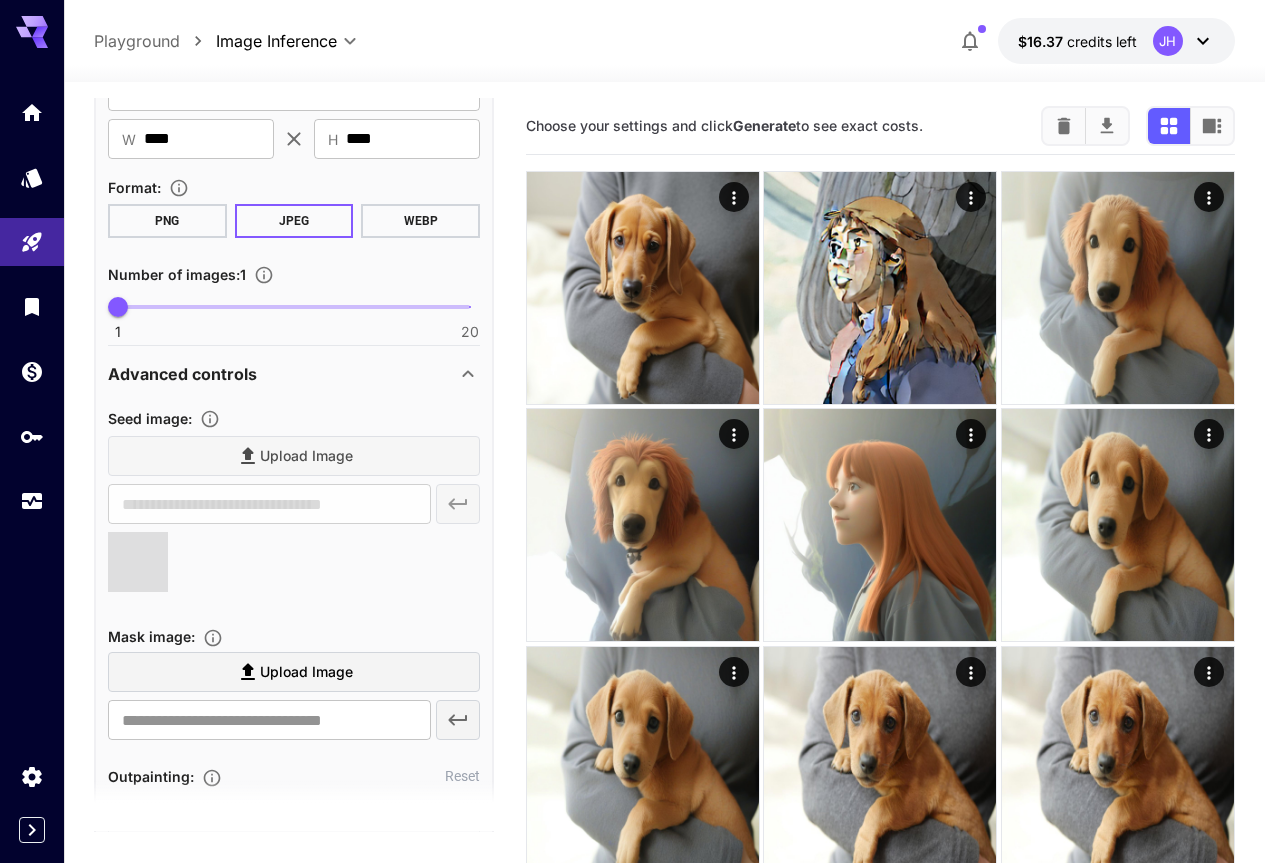 type on "**********" 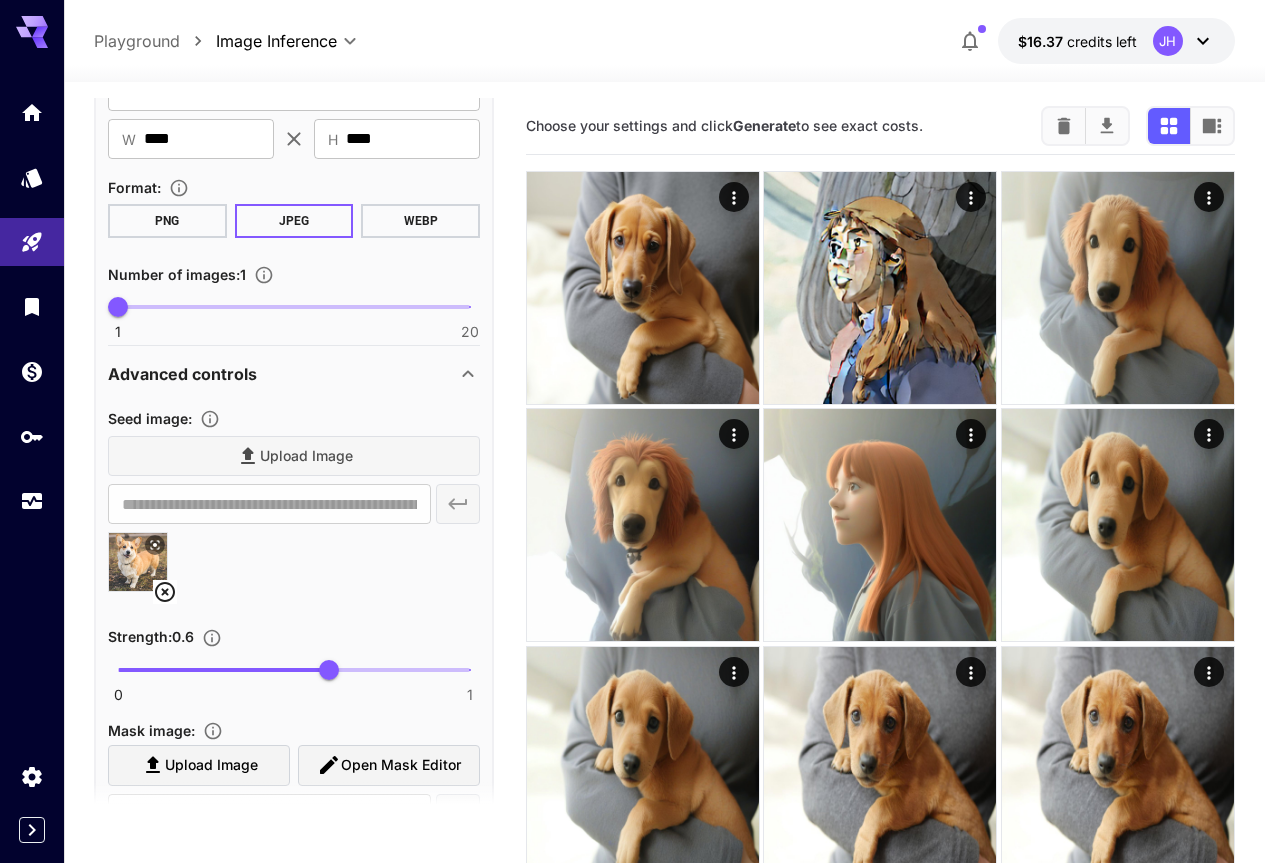 scroll, scrollTop: 0, scrollLeft: 0, axis: both 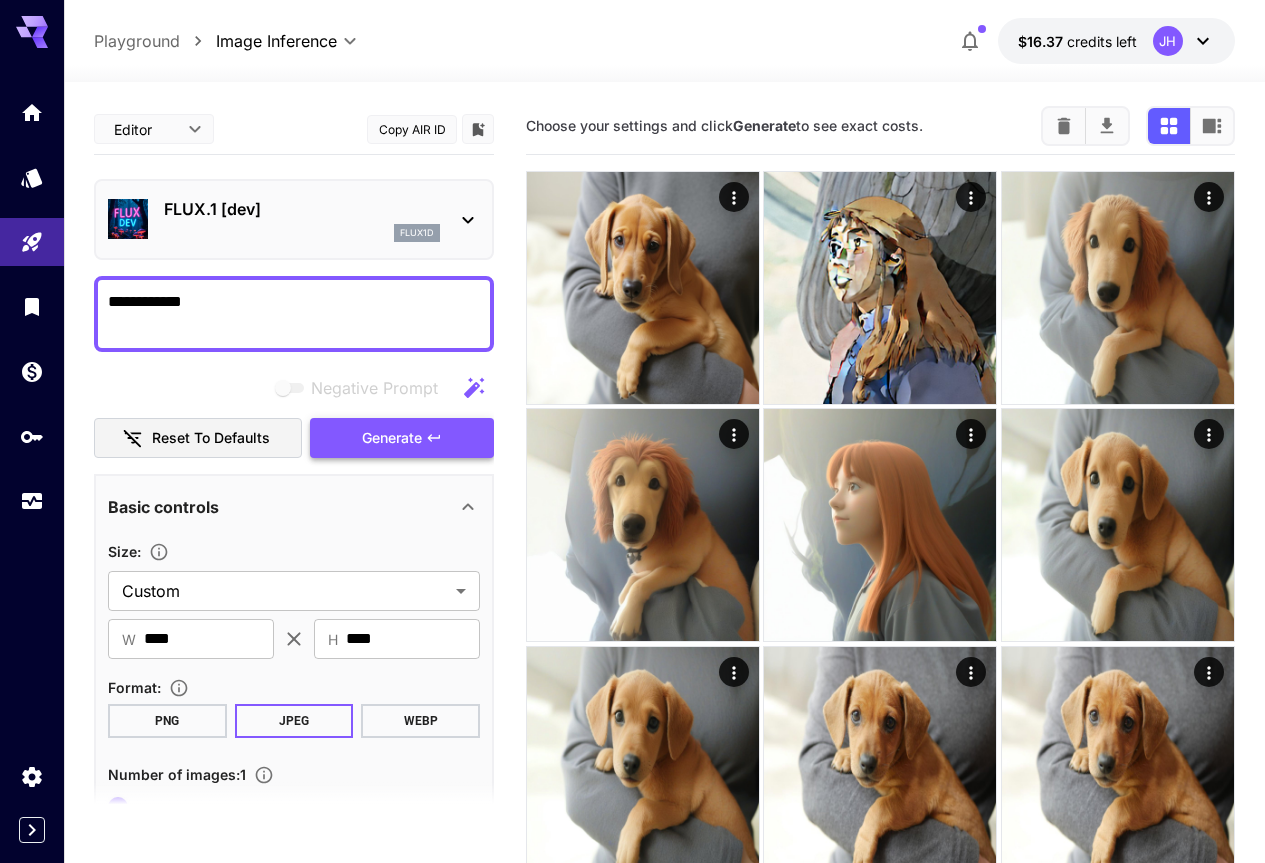 click on "Generate" at bounding box center (392, 438) 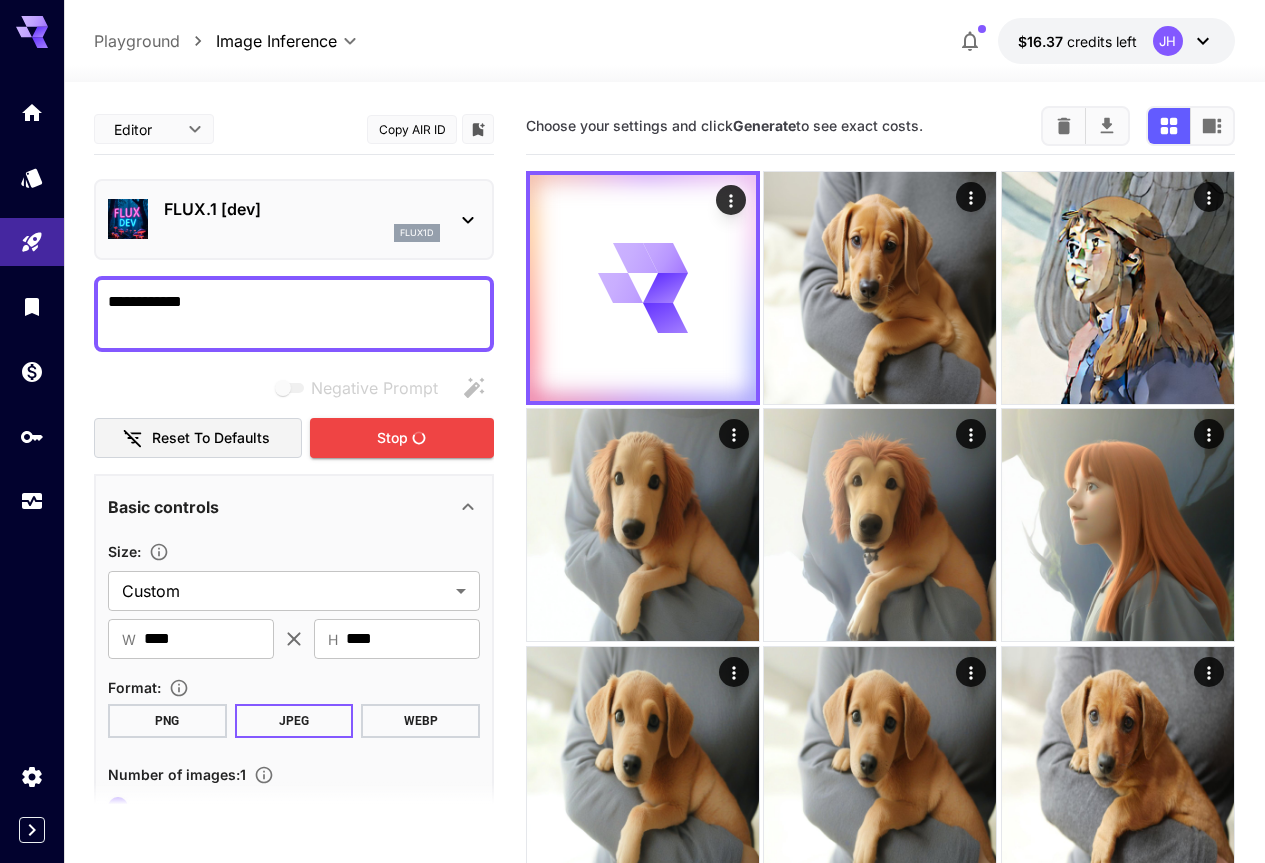click at bounding box center [32, 431] 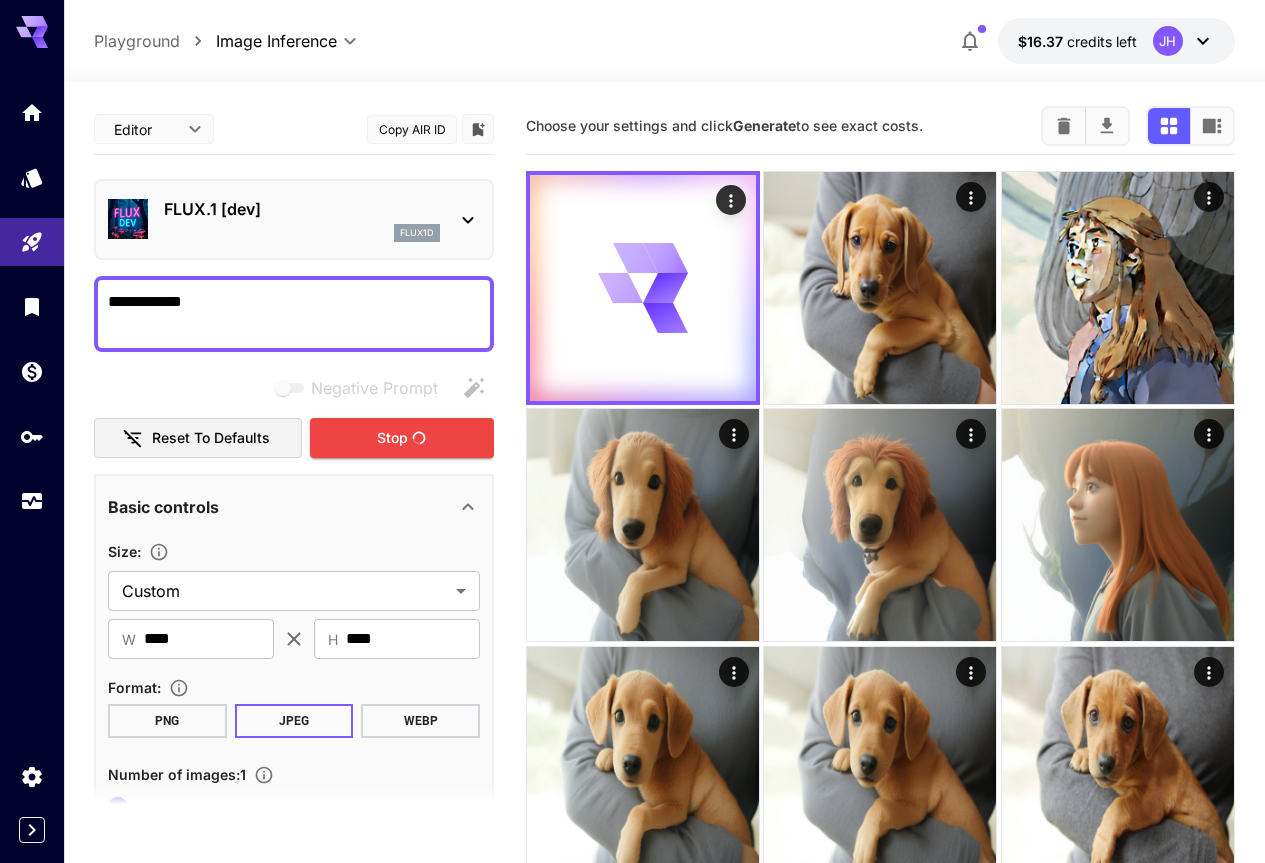 click at bounding box center [32, 431] 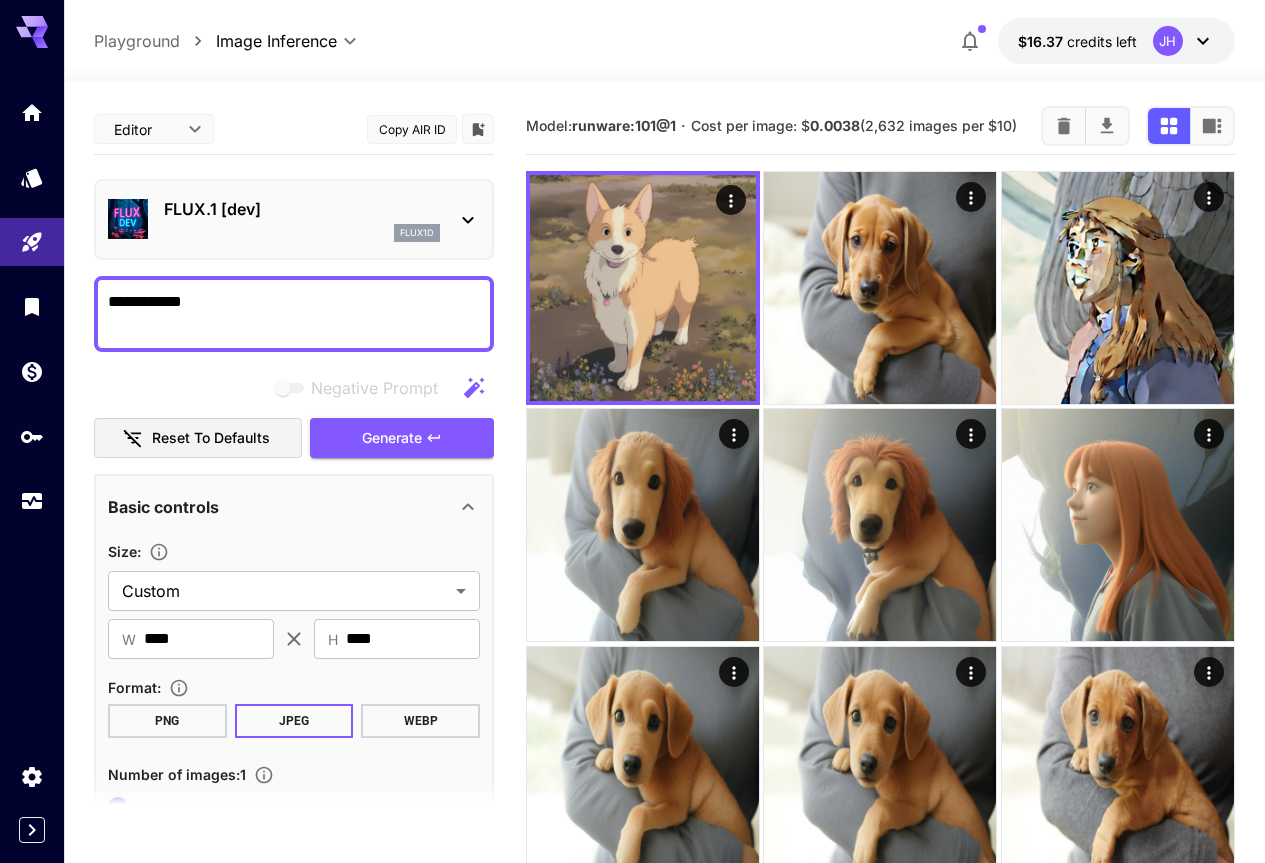 click at bounding box center (32, 431) 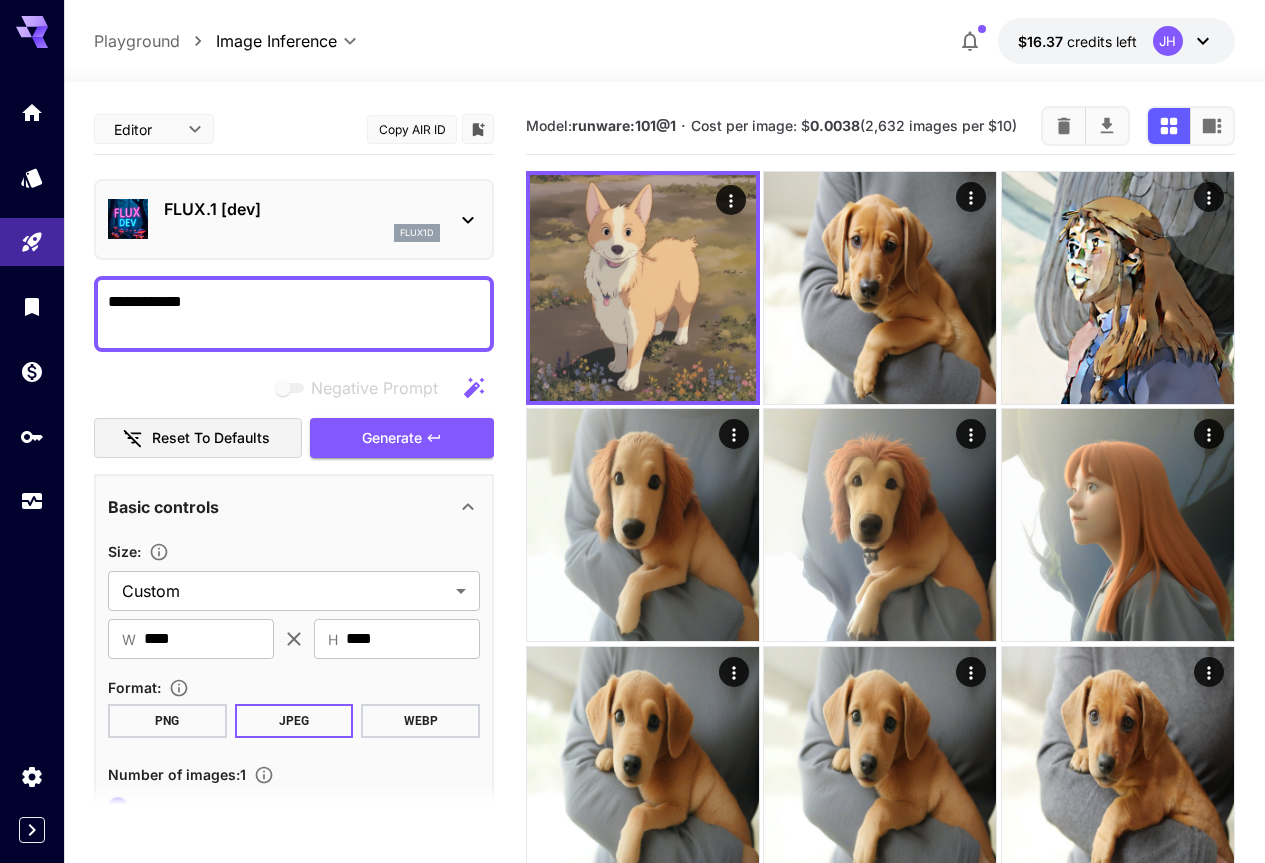 click on "Editor **** ​ Copy AIR ID" at bounding box center [294, 130] 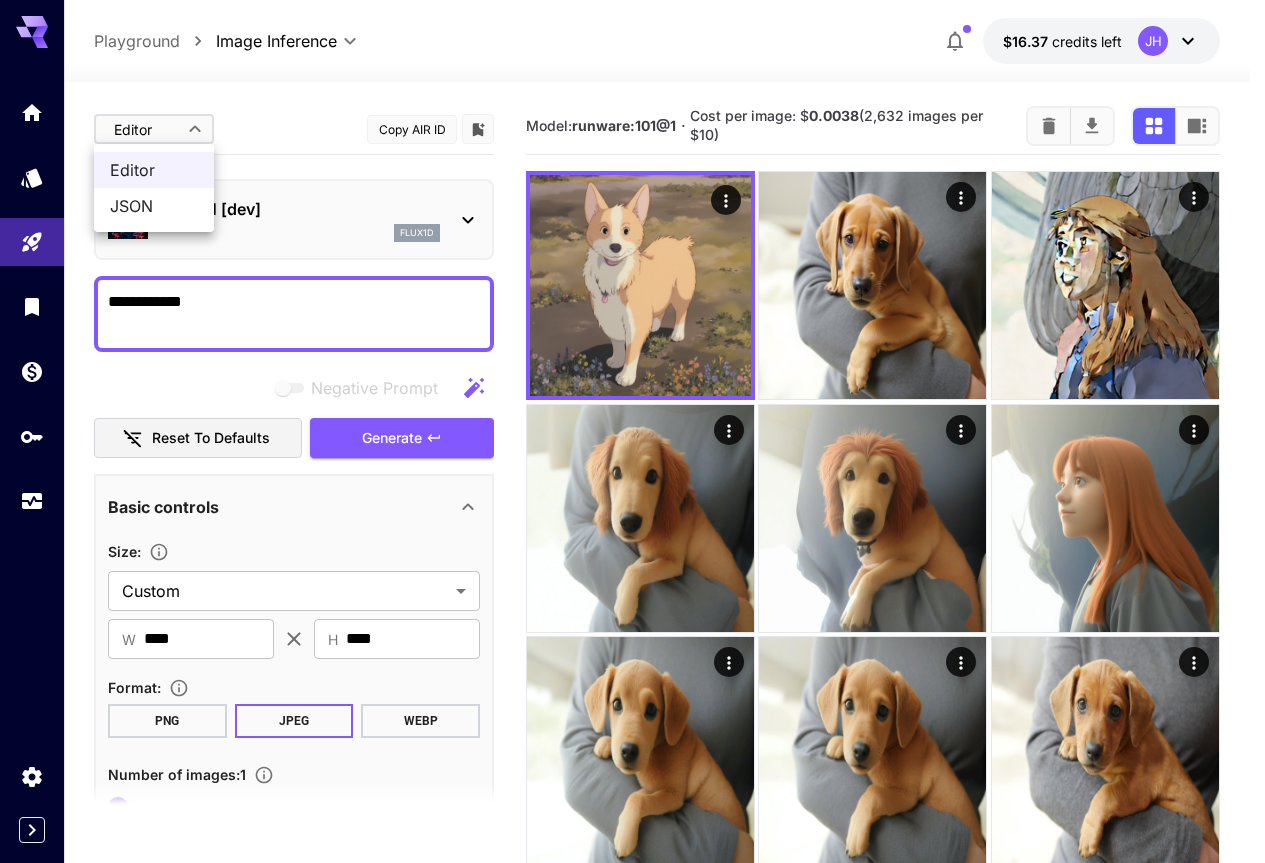 click on "**********" at bounding box center (632, 935) 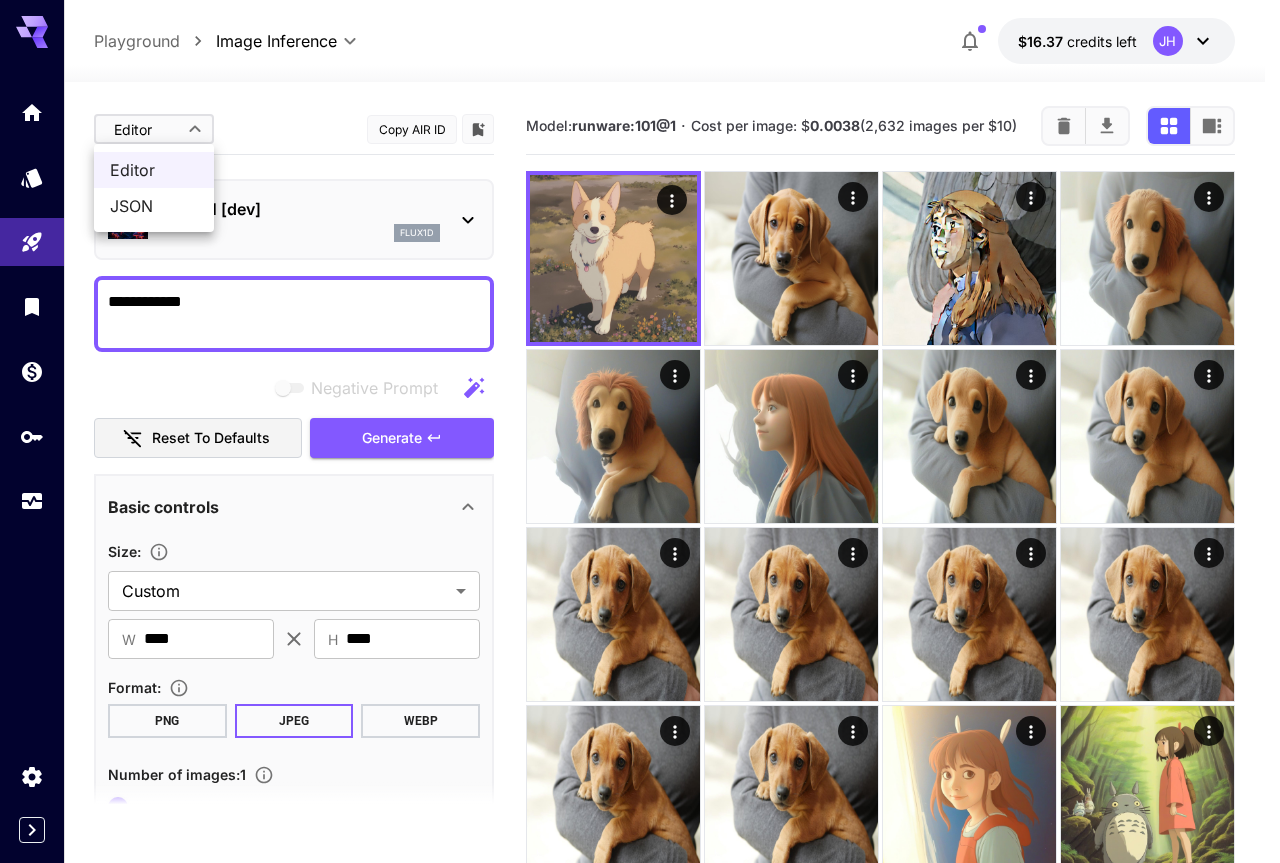 click at bounding box center [640, 431] 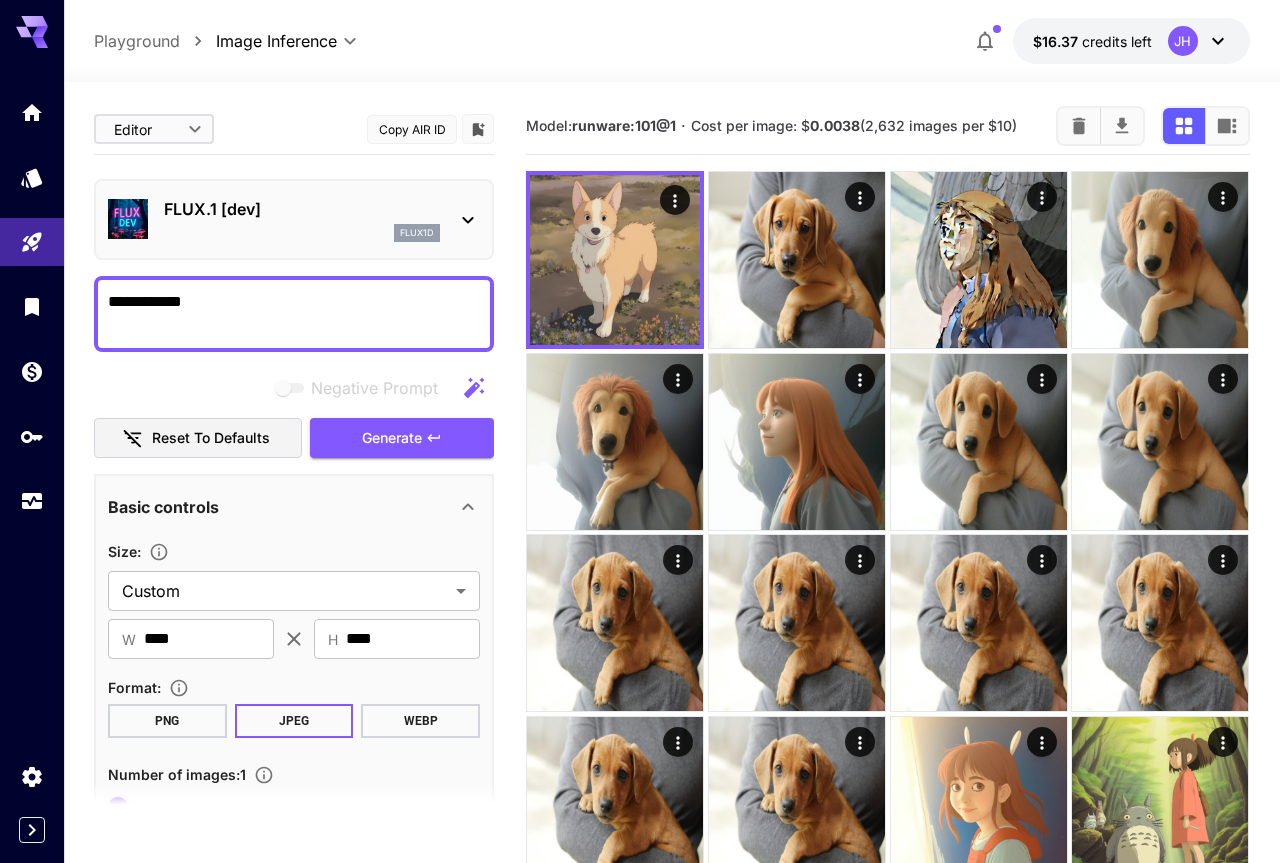 click on "**********" at bounding box center [640, 596] 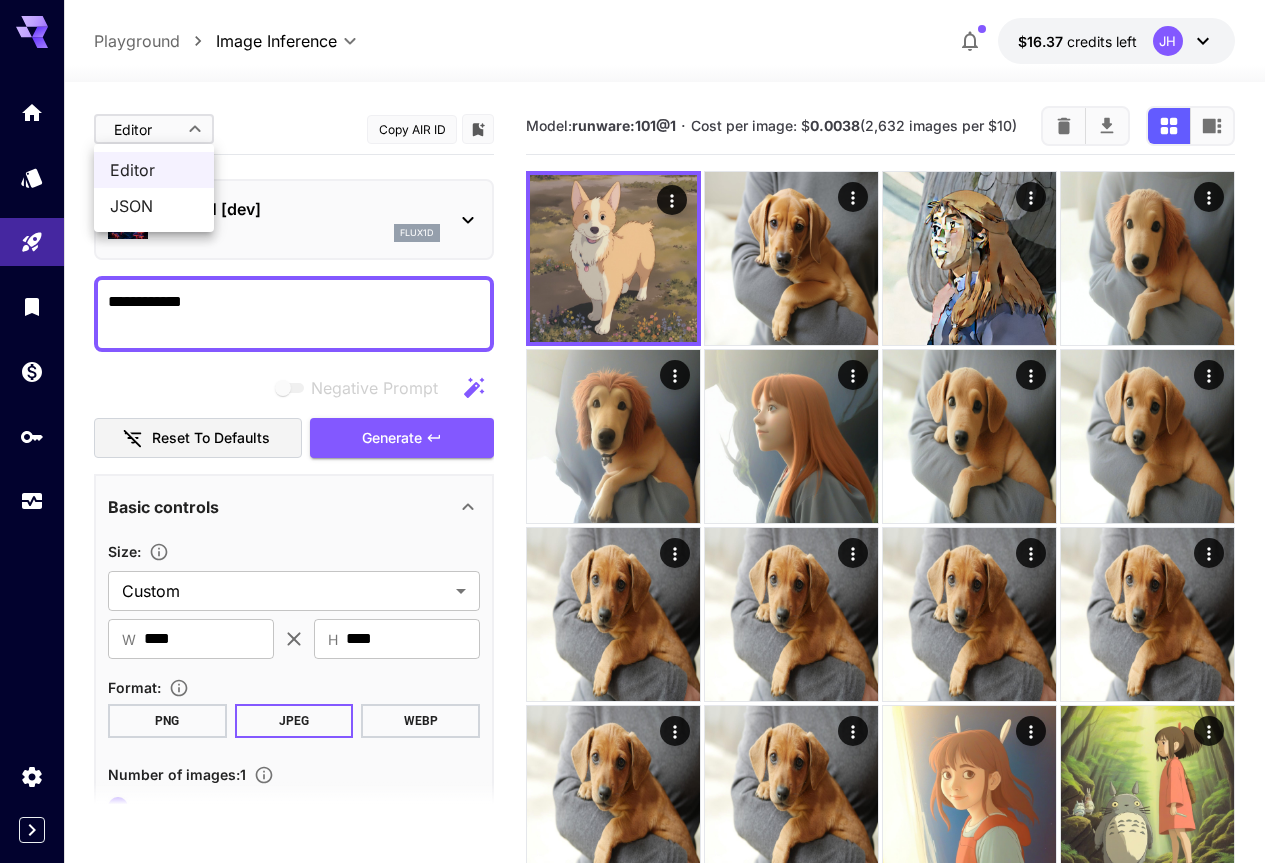 click on "JSON" at bounding box center [154, 206] 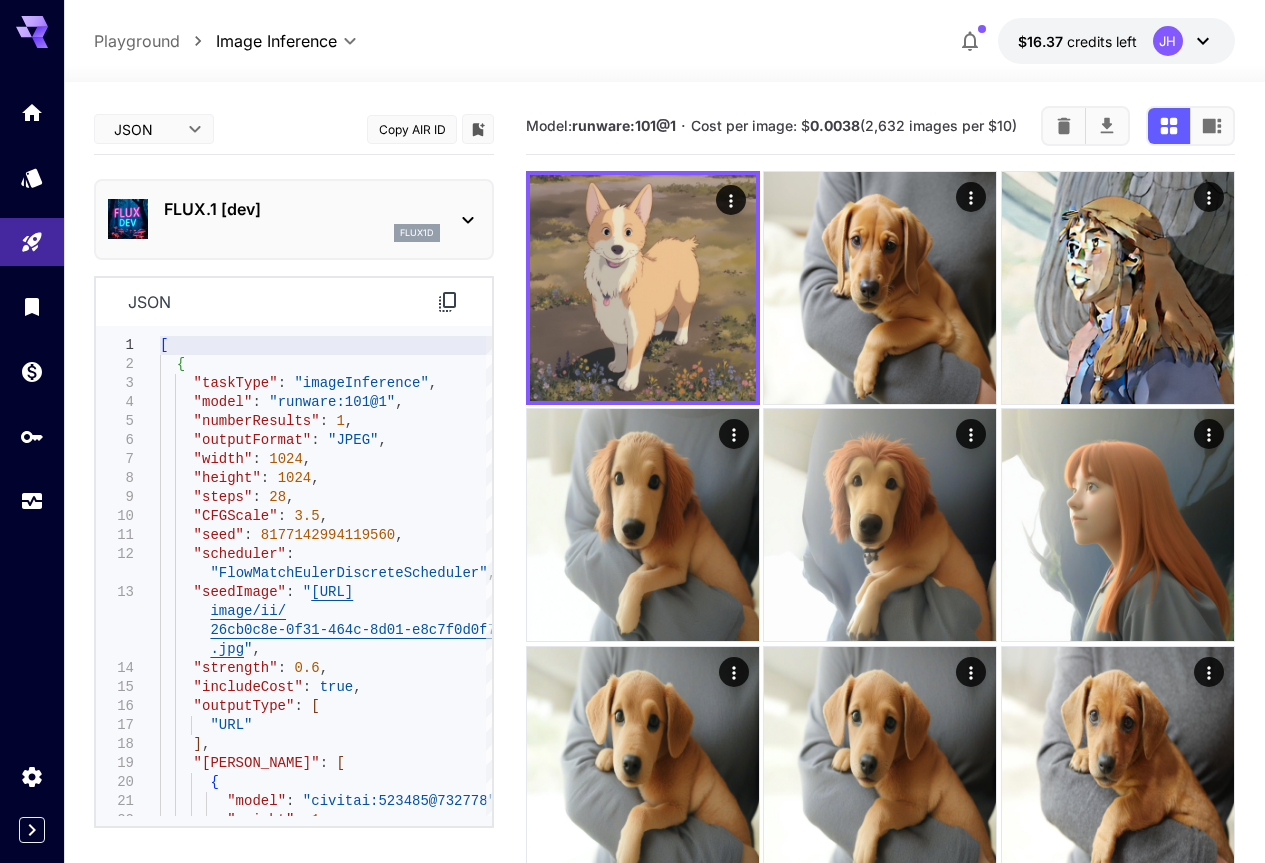 click 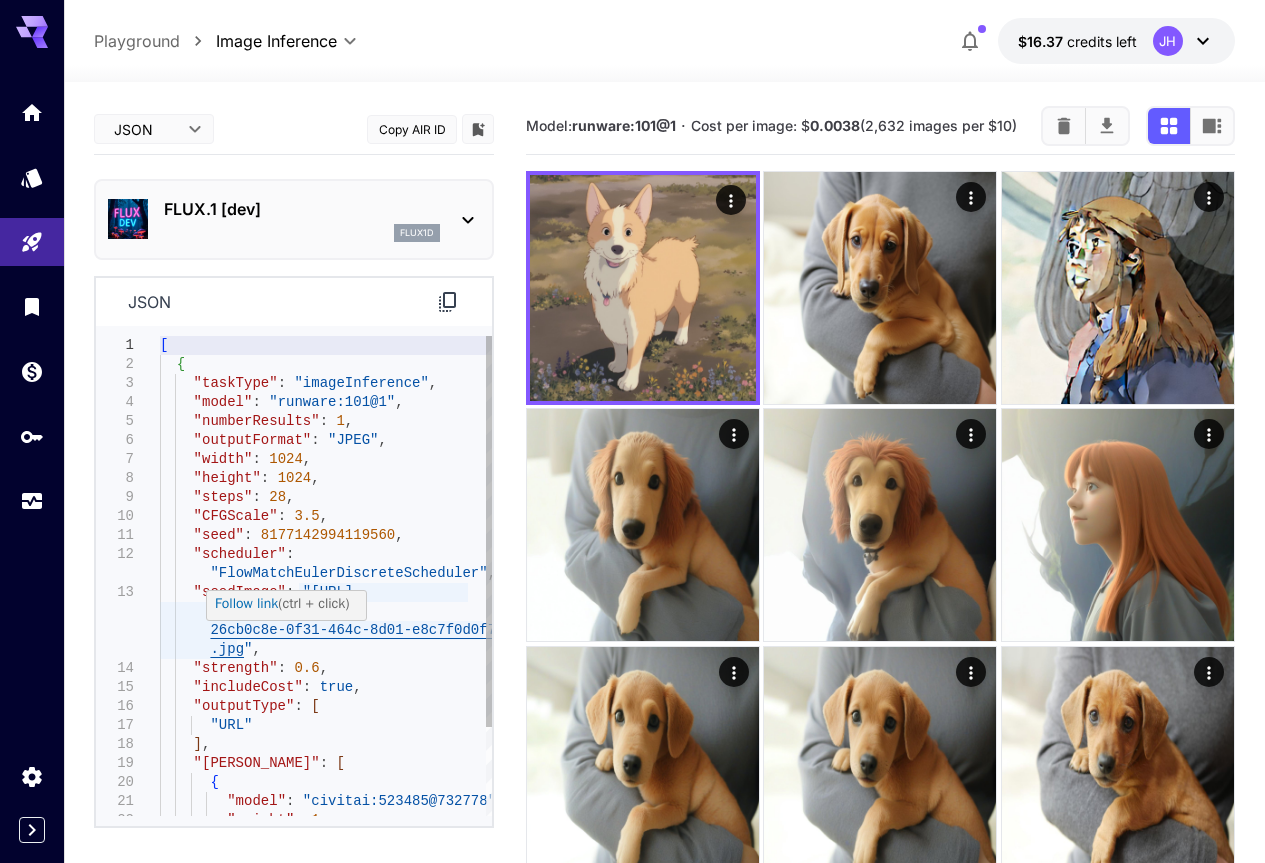 type on "**********" 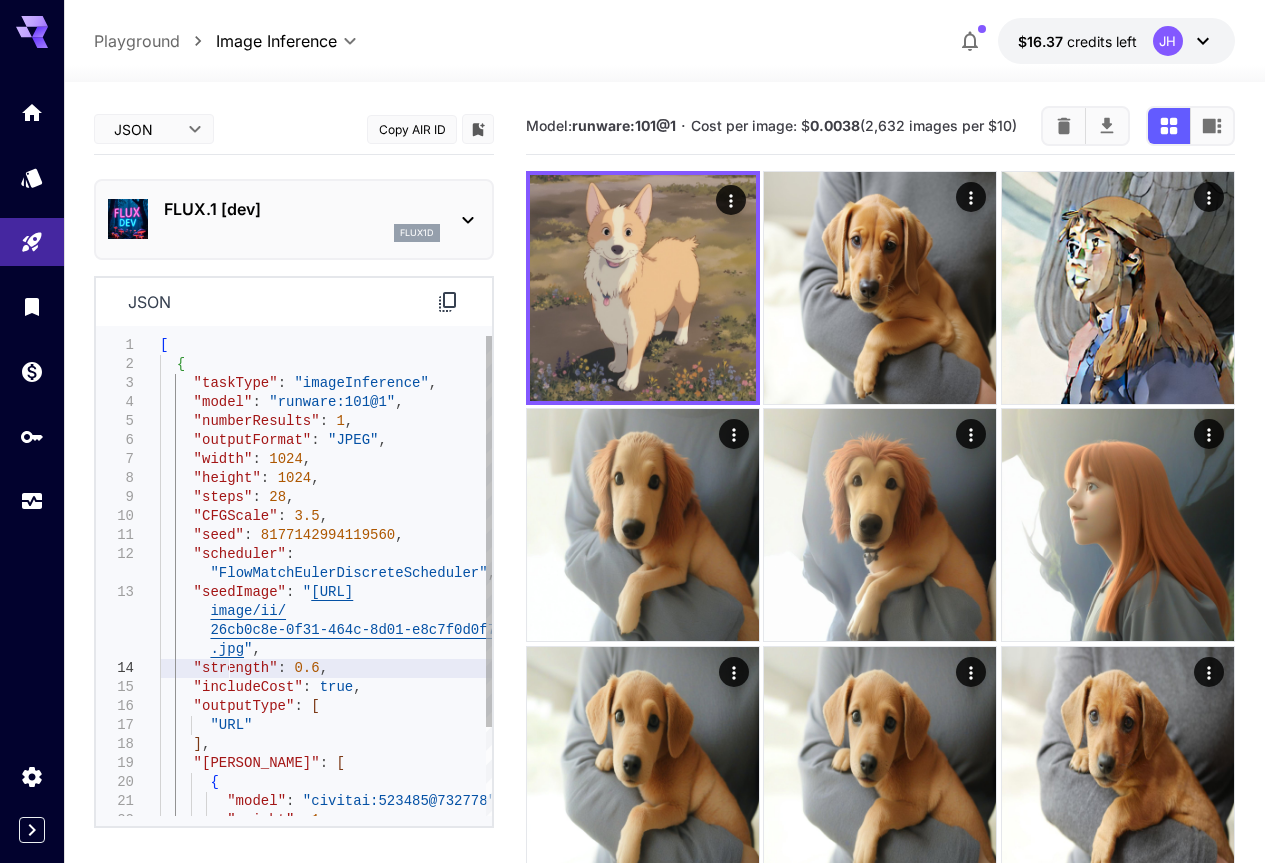 click on "[    {      "taskType" :   "imageInference" ,      "model" :   "runware:101@1" ,      "numberResults" :   1 ,      "outputFormat" :   "JPEG" ,      "width" :   1024 ,      "height" :   1024 ,      "steps" :   28 ,      "CFGScale" :   3.5 ,      "seed" :   8177142994119560 ,      "scheduler" :          "FlowMatchEulerDiscreteScheduler" ,      "seedImage" :   " [URL]        image/ii/        26cb0c8e-0f31-464c-8d01-e8c7f0d0f7bc        .jpg " ,      "strength" :   0.6 ,      "includeCost" :   true ,      "outputType" :   [        "URL"      ] ,      "[PERSON_NAME]" :   [        {          "model" :   "civitai:523485@732778" ,          "weight" :   1" at bounding box center (326, 630) 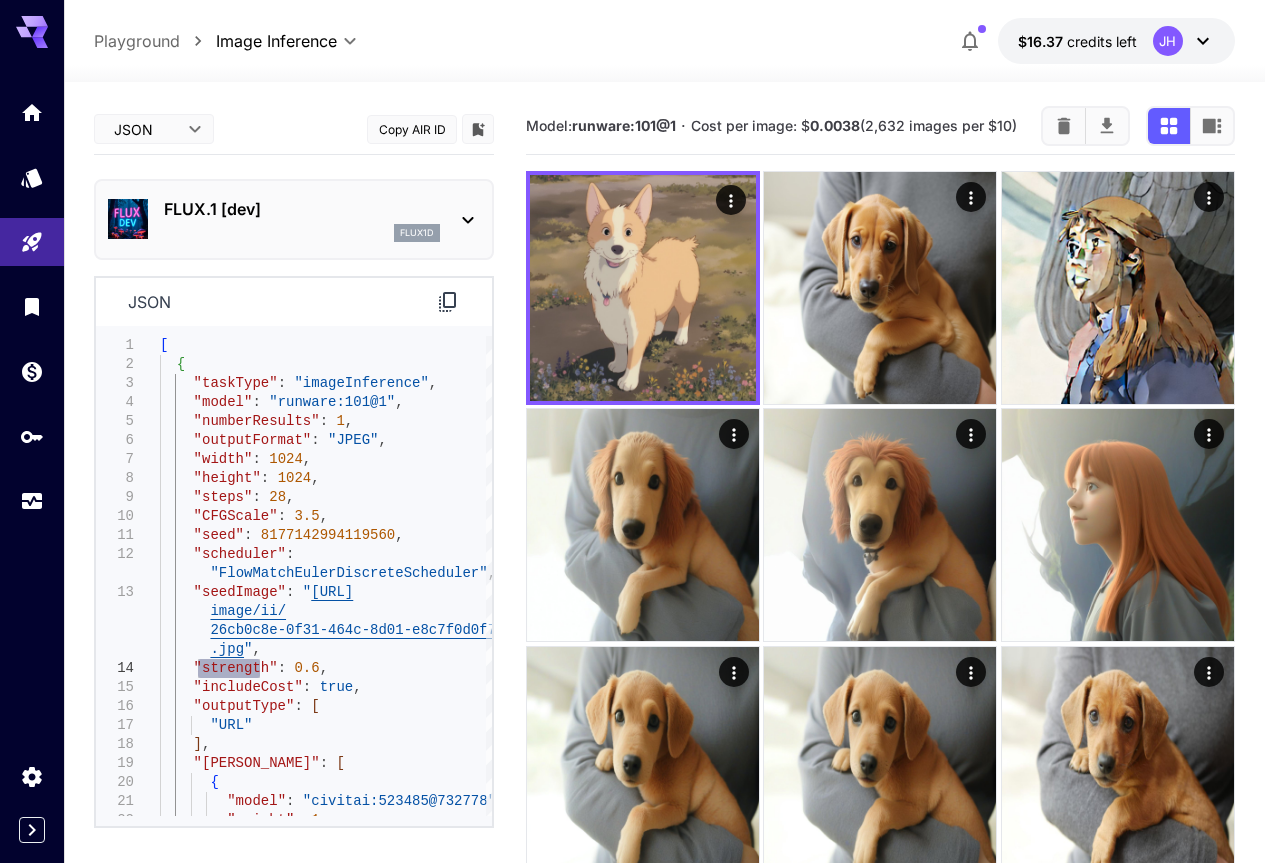 click 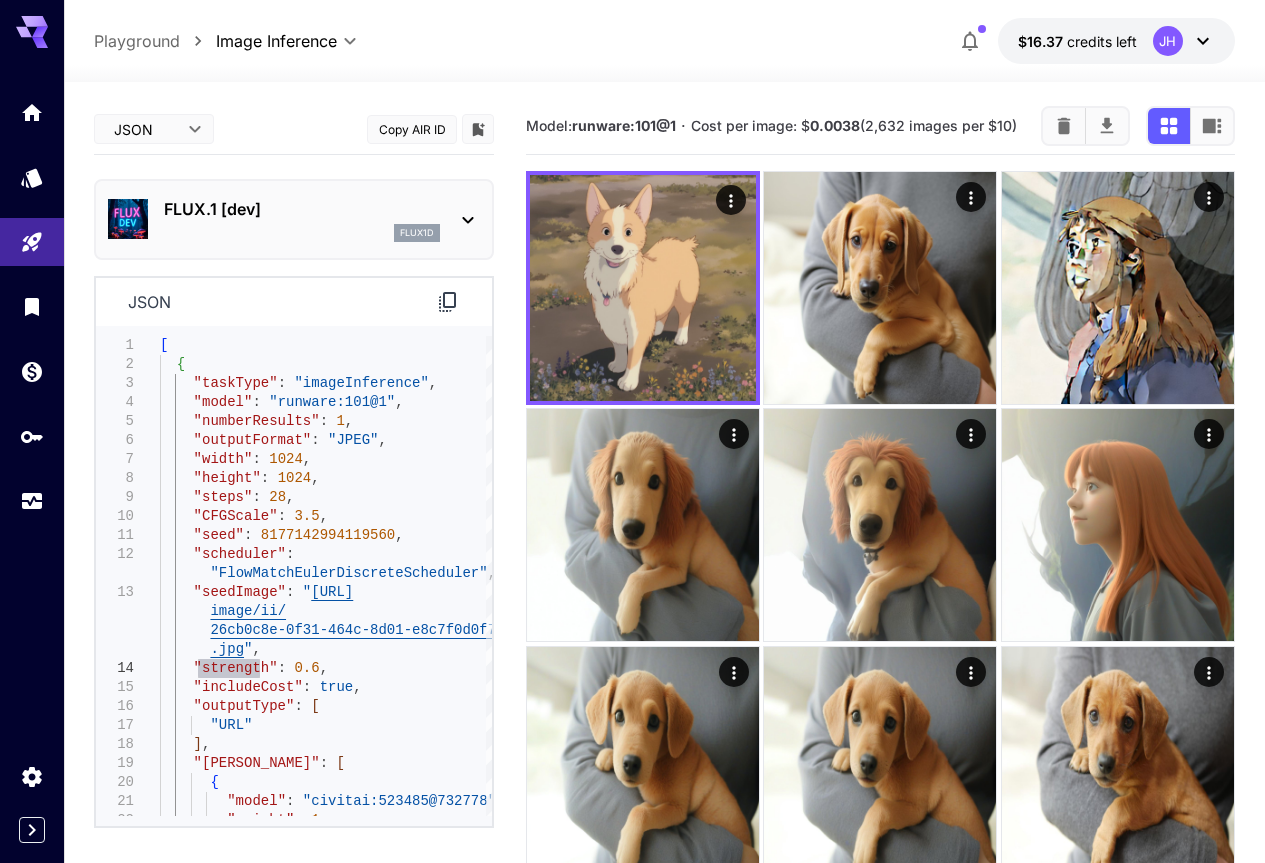 click on "JSON **** ​ Copy AIR ID FLUX.1 [dev] flux1d json 1 2 3 4 5 6 7 8 9 10 11 12 13 14 15 16 17 18 19 20 21 22 [    {      "taskType" :   "imageInference" ,      "model" :   "runware:101@1" ,      "numberResults" :   1 ,      "outputFormat" :   "JPEG" ,      "width" :   1024 ,      "height" :   1024 ,      "steps" :   28 ,      "CFGScale" :   3.5 ,      "seed" :   8177142994119560 ,      "scheduler" :          "FlowMatchEulerDiscreteScheduler" ,      "seedImage" :   " [URL]        image/ii/        26cb0c8e-0f31-464c-8d01-e8c7f0d0f7bc        .jpg " ,      "strength" :   0.6 ,      "includeCost" :   true ,      "outputType" :   [        "URL"      ] ,      "[PERSON_NAME]" :   [        {          "model" :   "civitai:523485@732778" ,          "weight" :   1 Follow link  (ctrl + click) Reset to defaults Generate" at bounding box center (294, 487) 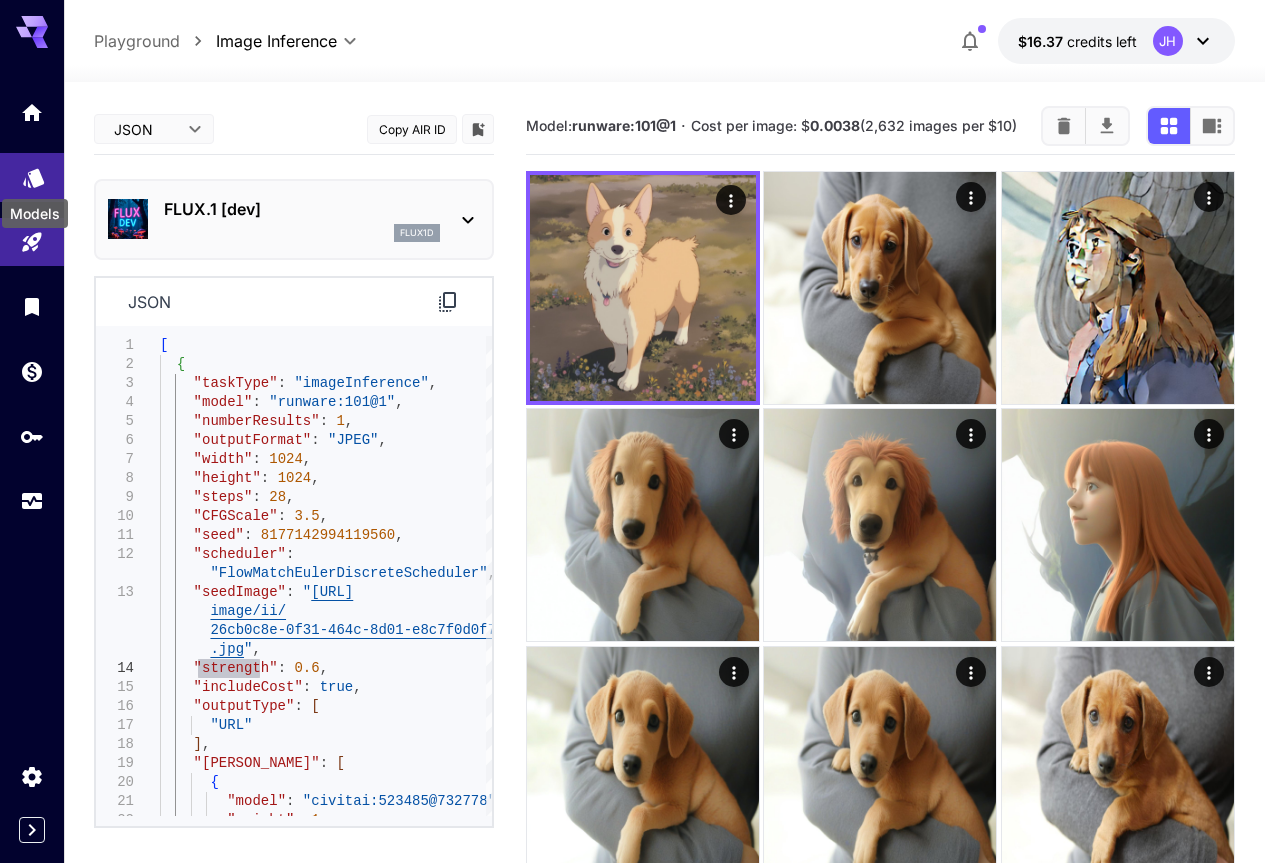 click 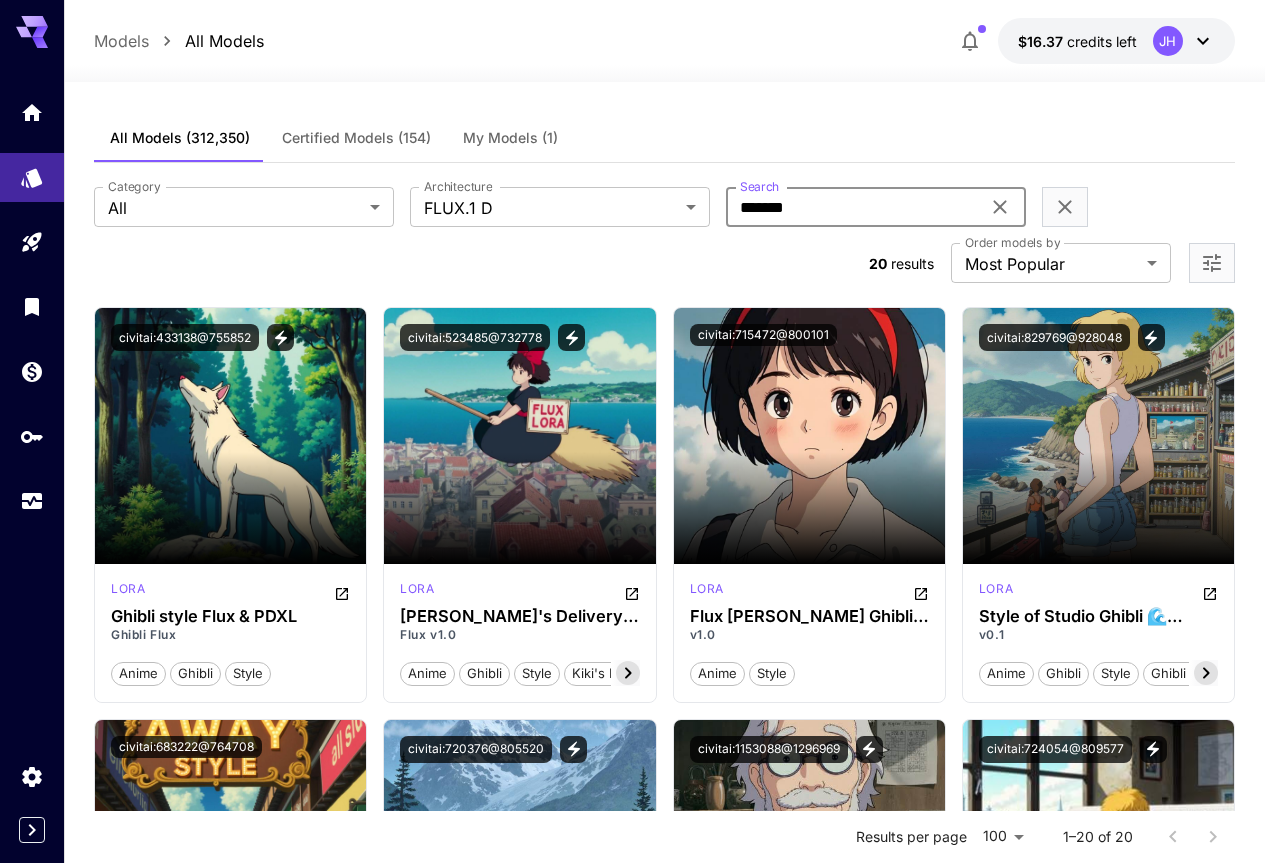 click on "******" at bounding box center (853, 207) 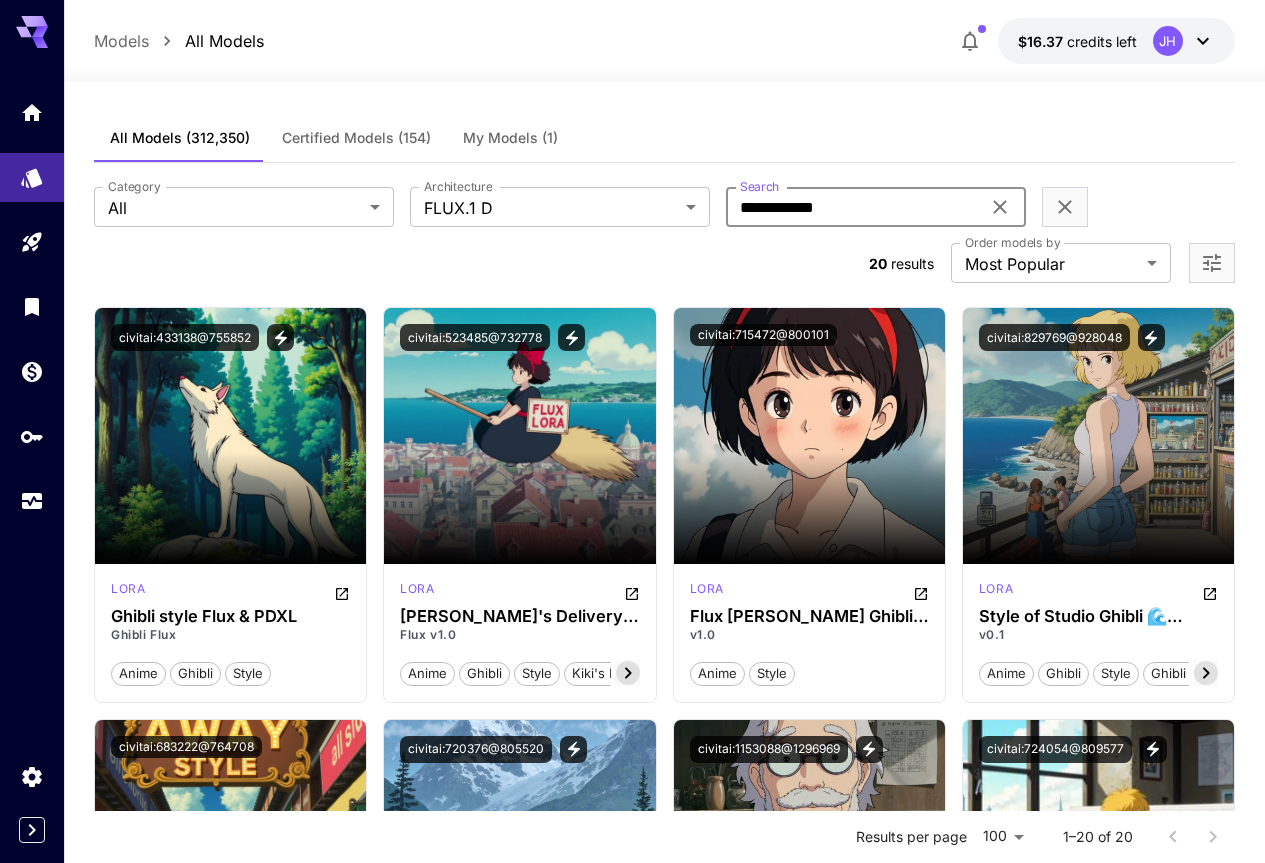 type on "**********" 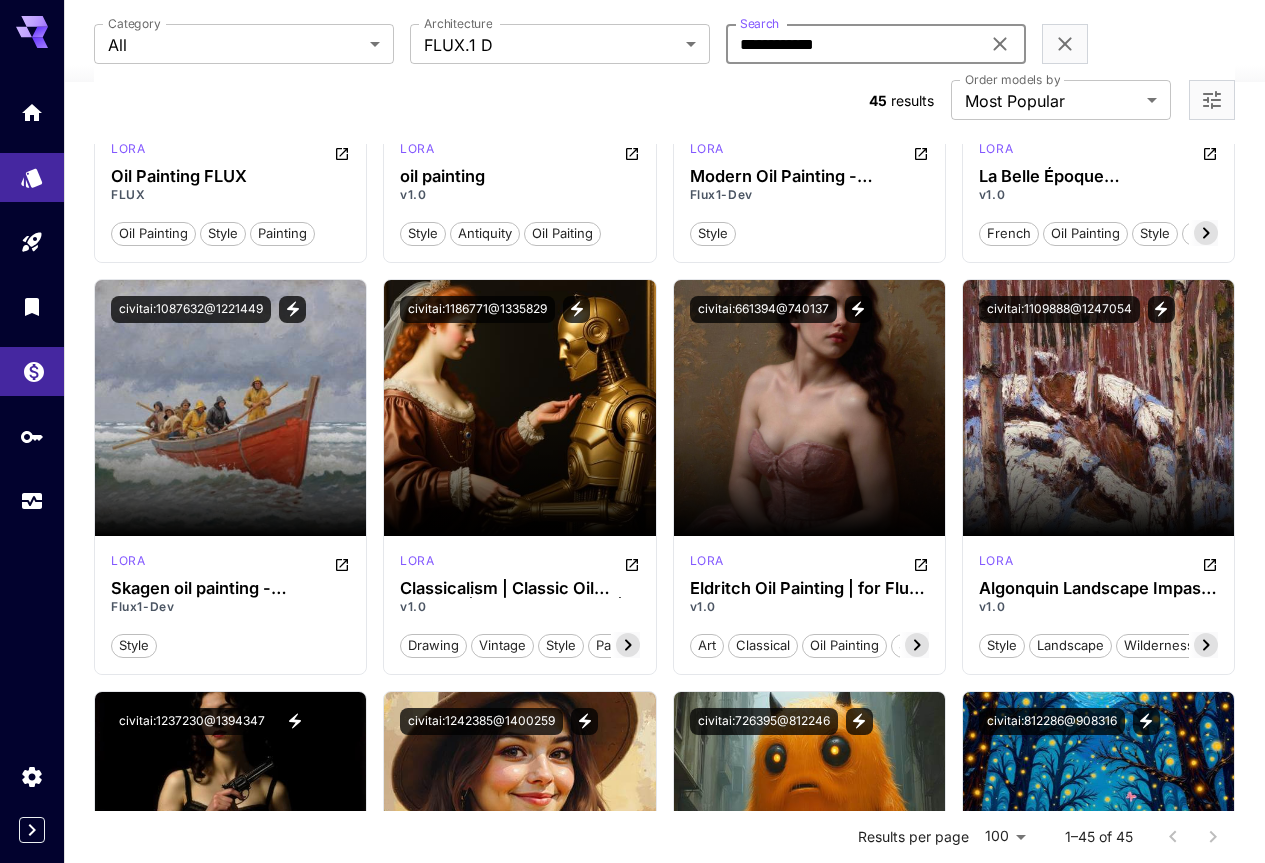 scroll, scrollTop: 3000, scrollLeft: 0, axis: vertical 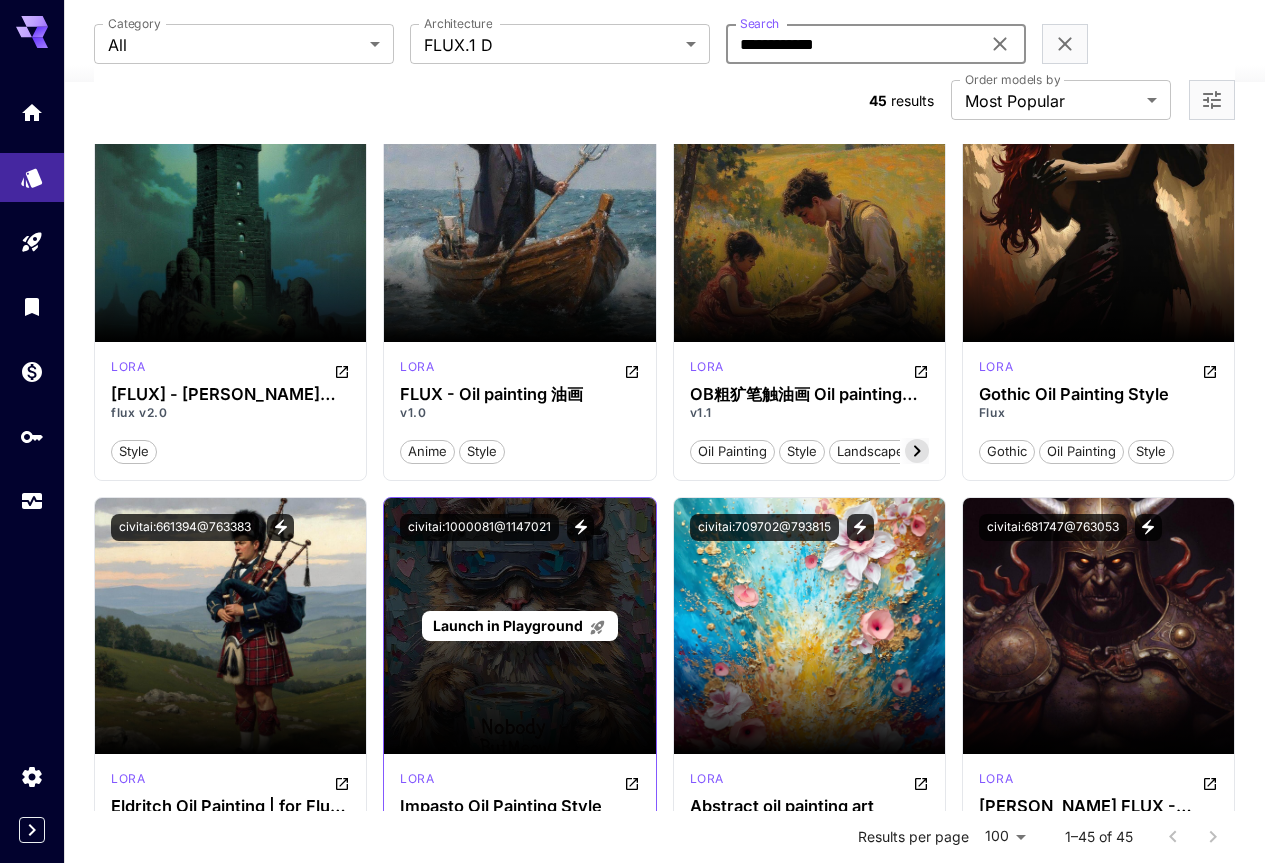 click on "Launch in Playground" at bounding box center (508, 625) 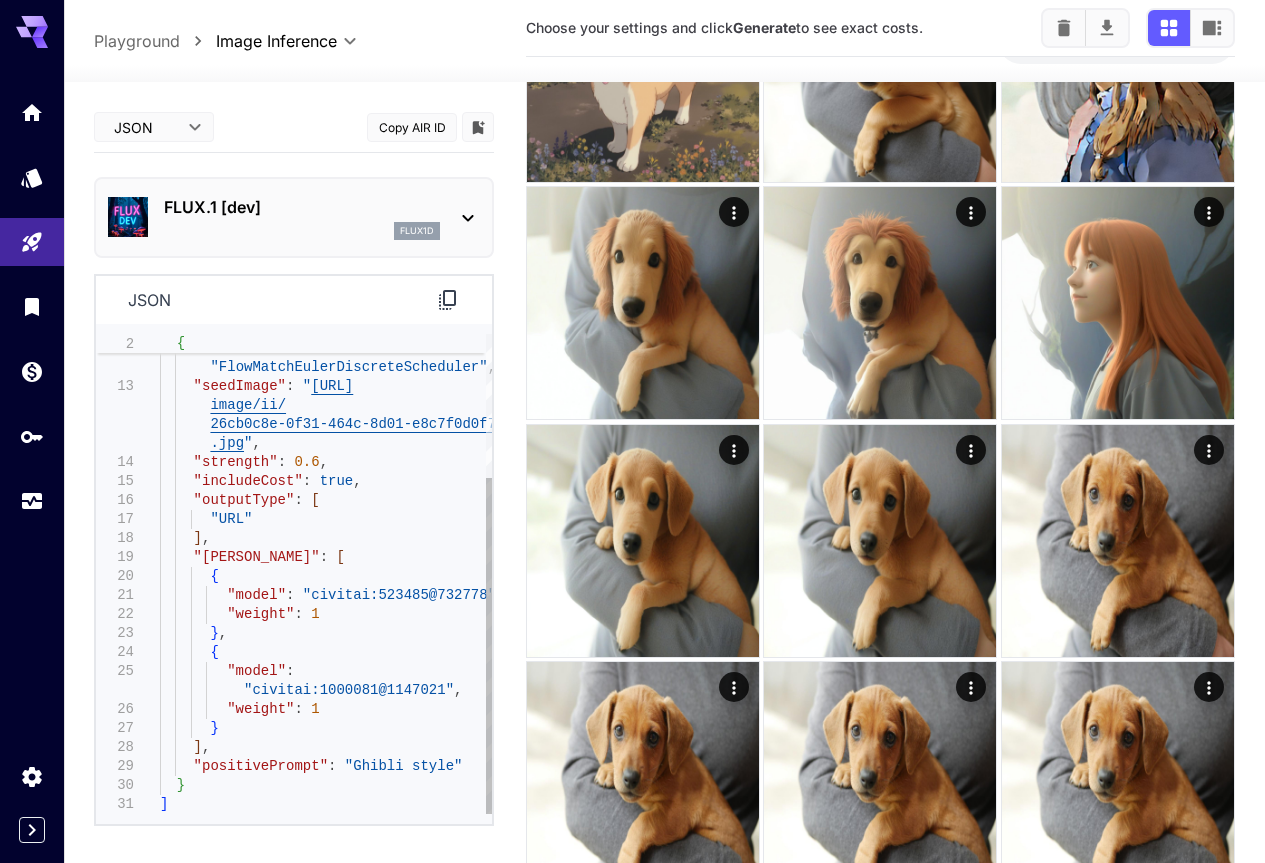 type on "**********" 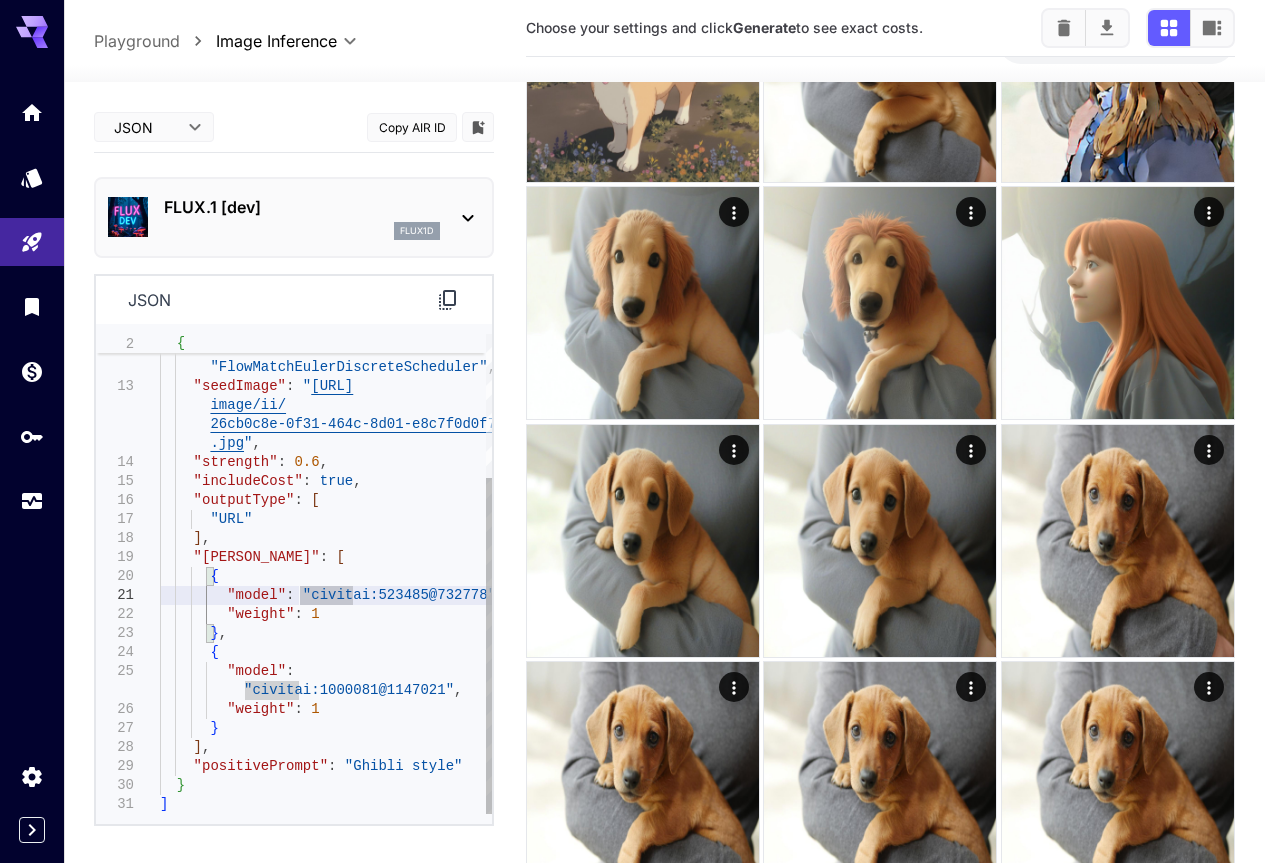 click on ""seed" :   8177142994119560 ,      "scheduler" :          "FlowMatchEulerDiscreteScheduler" ,      "seedImage" :   " [URL]        image/ii/        26cb0c8e-0f31-464c-8d01-e8c7f0d0f7bc        .jpg " ,      "strength" :   0.6 ,      "includeCost" :   true ,      "outputType" :   [        "URL"      ] ,      "[PERSON_NAME]" :   [        {          "model" :   "civitai:523485@732778" ,          "weight" :   1        } ,        {          "model" :              "civitai:1000081@1147021" ,          "weight" :   1        }      ] ,      "positivePrompt" :   "Ghibli style"    } ]" at bounding box center (326, 472) 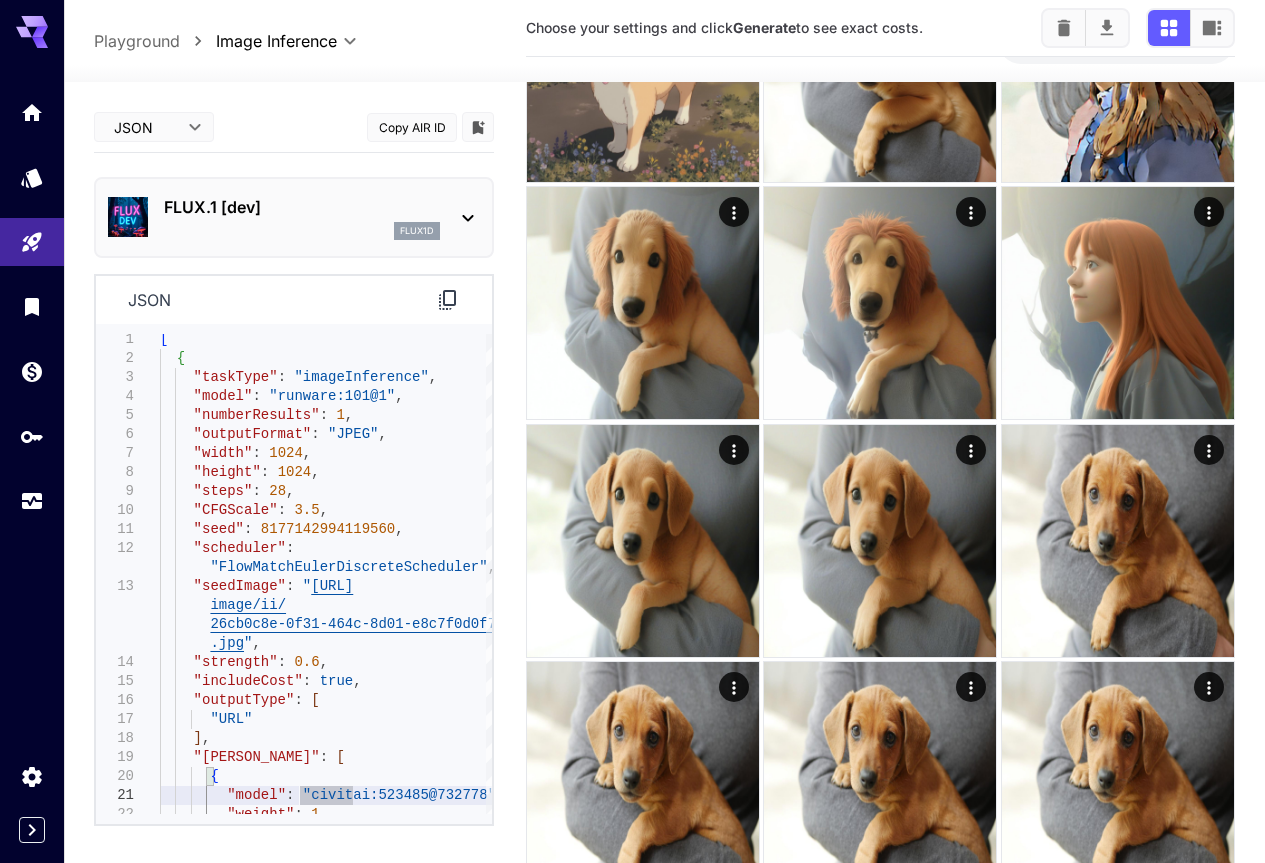 click on "JSON **** ​ Copy AIR ID" at bounding box center [294, 128] 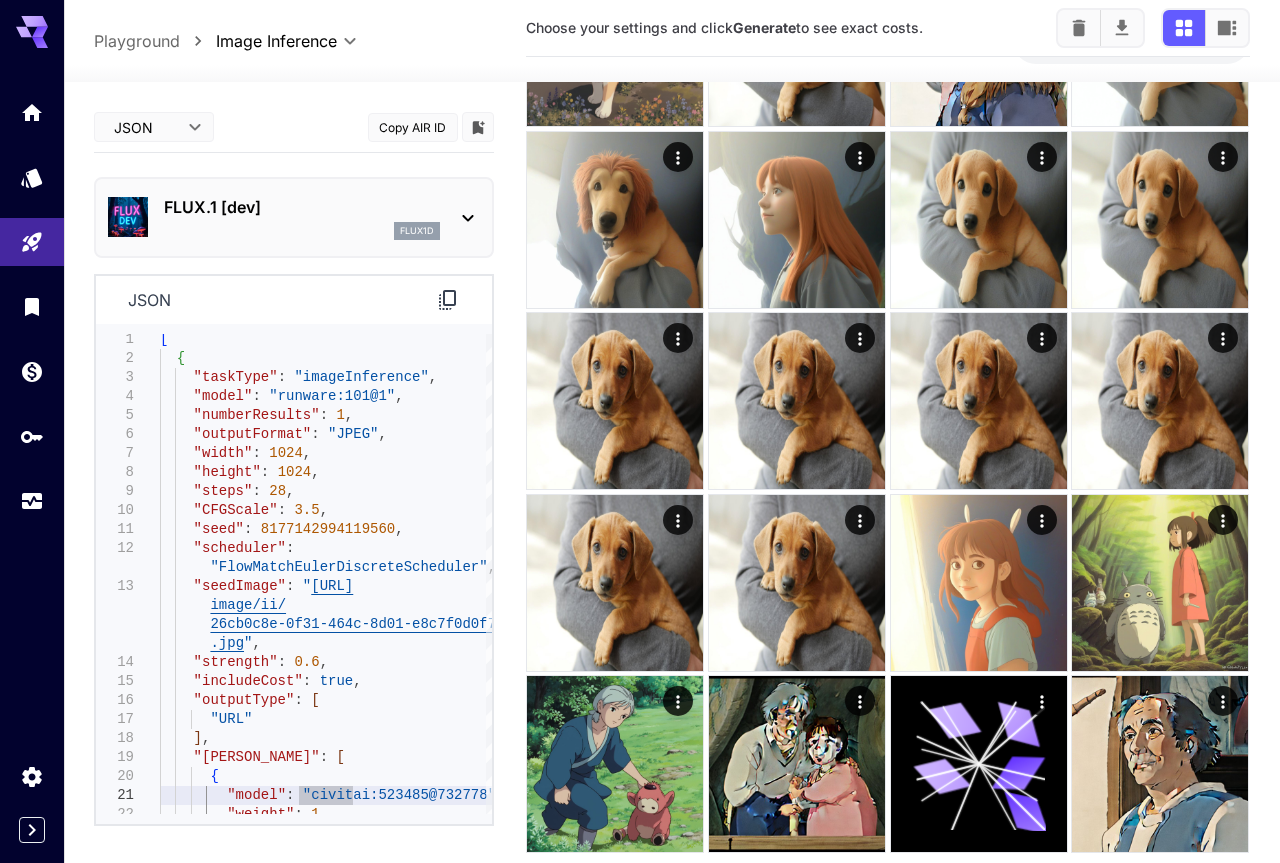 click on "**********" at bounding box center [640, 346] 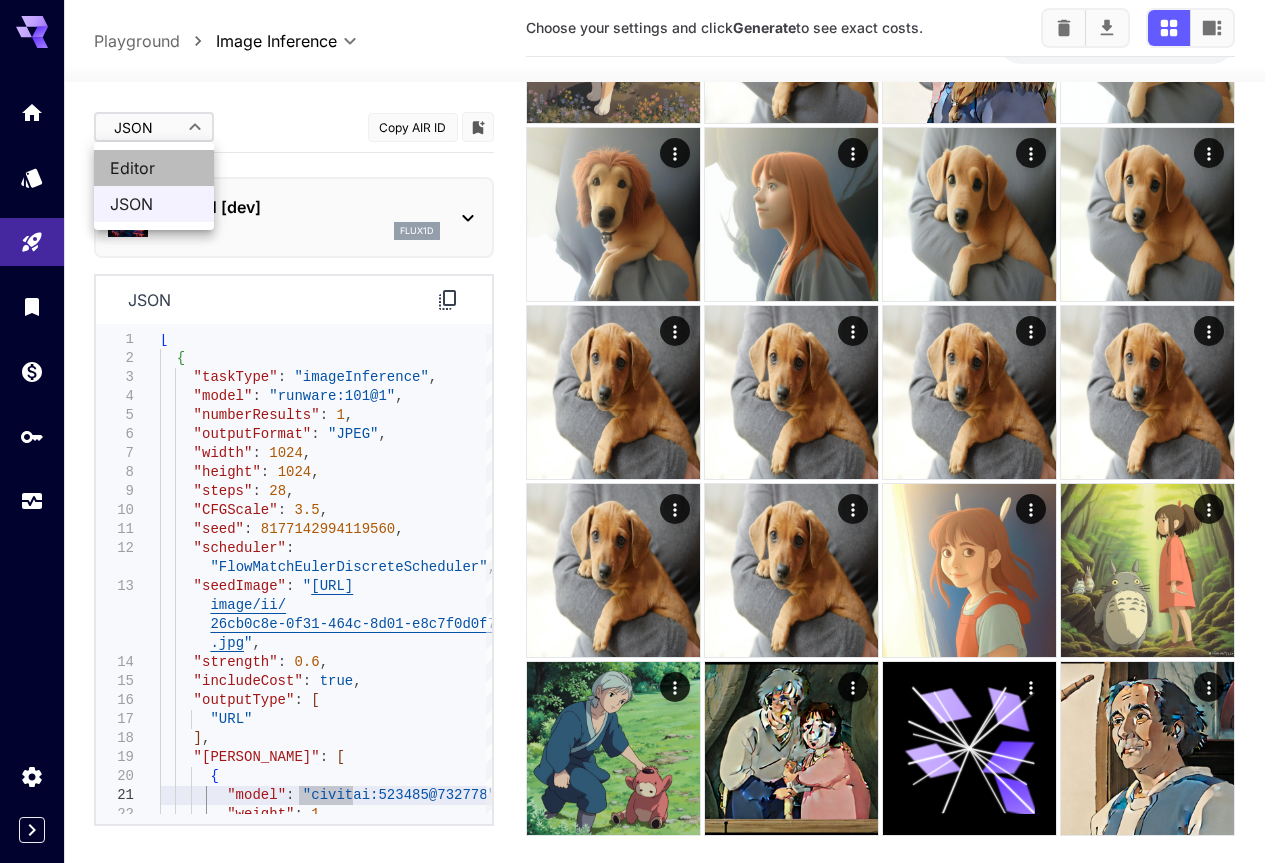 click on "Editor" at bounding box center (154, 168) 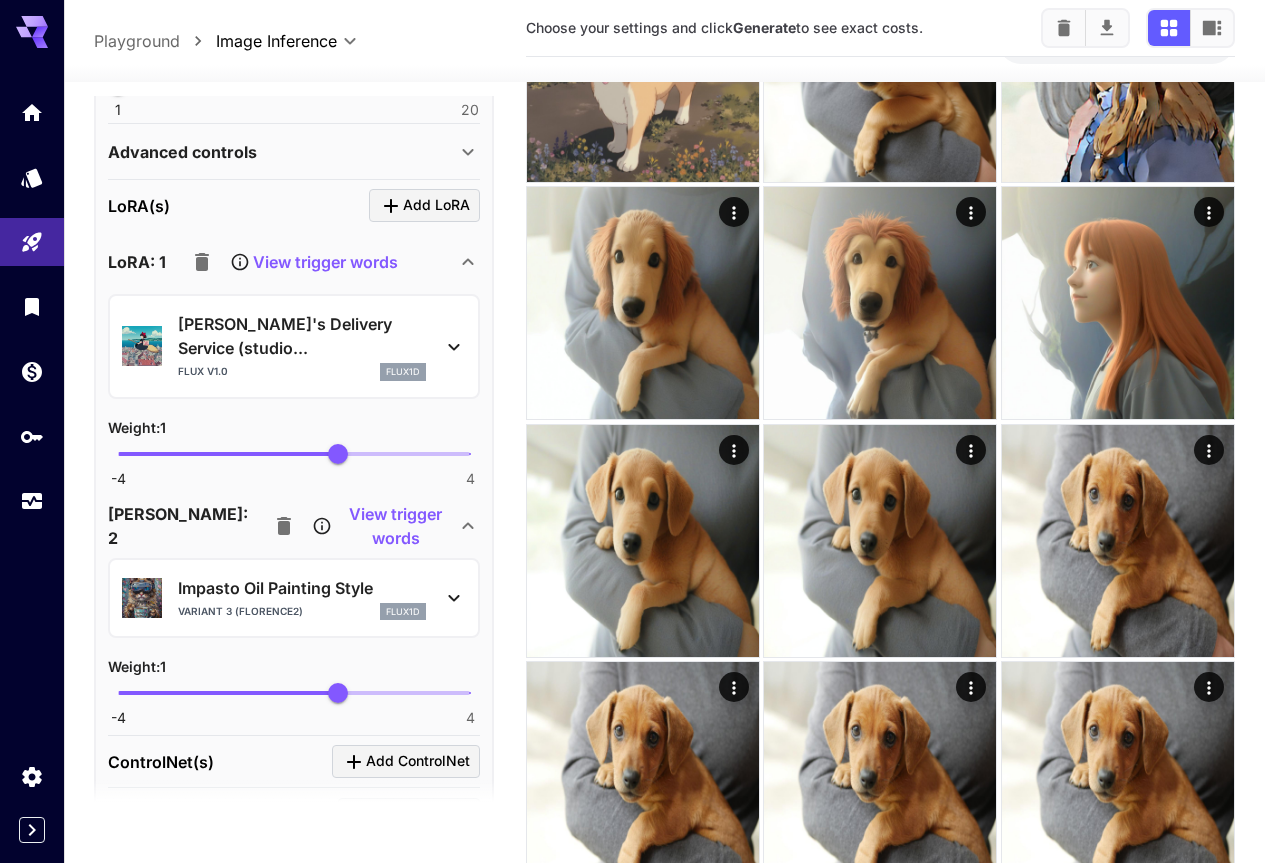 scroll, scrollTop: 800, scrollLeft: 0, axis: vertical 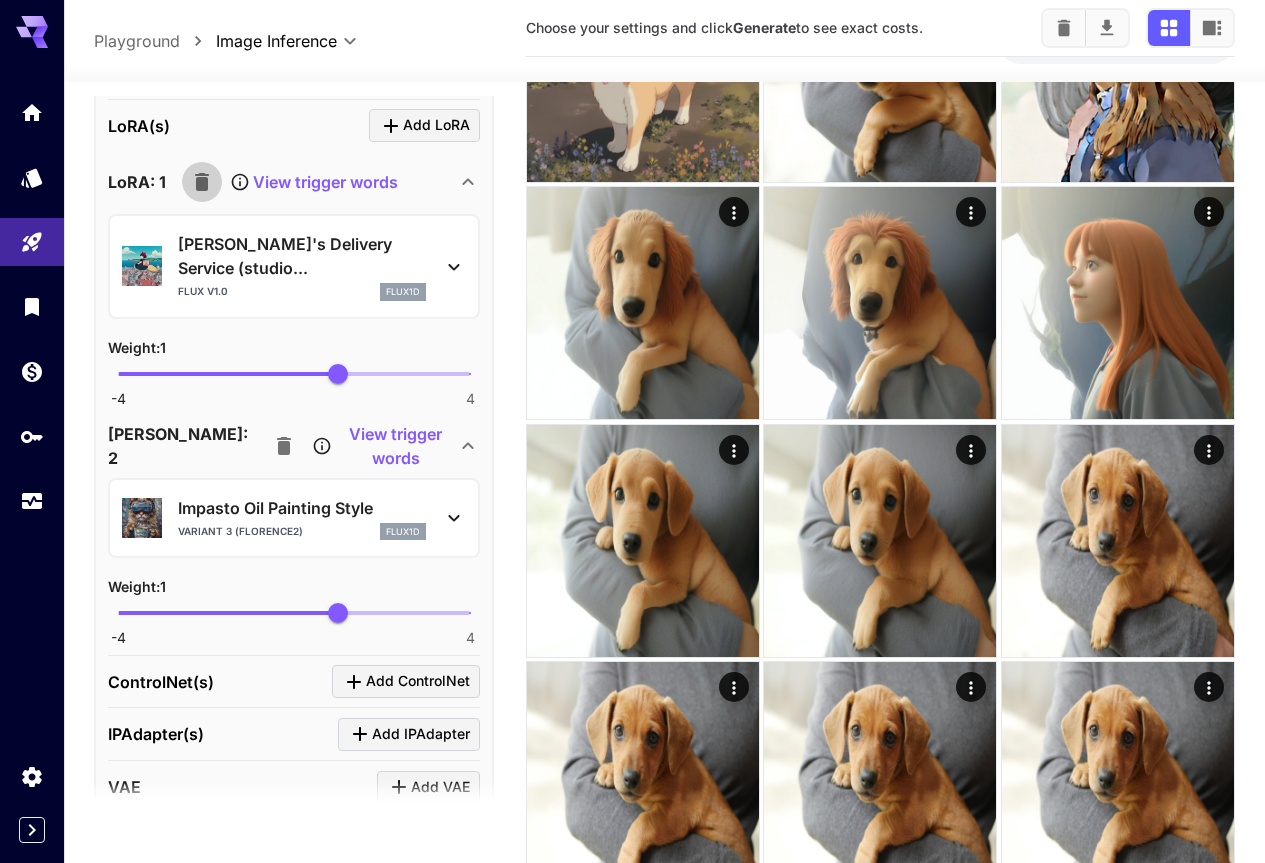click 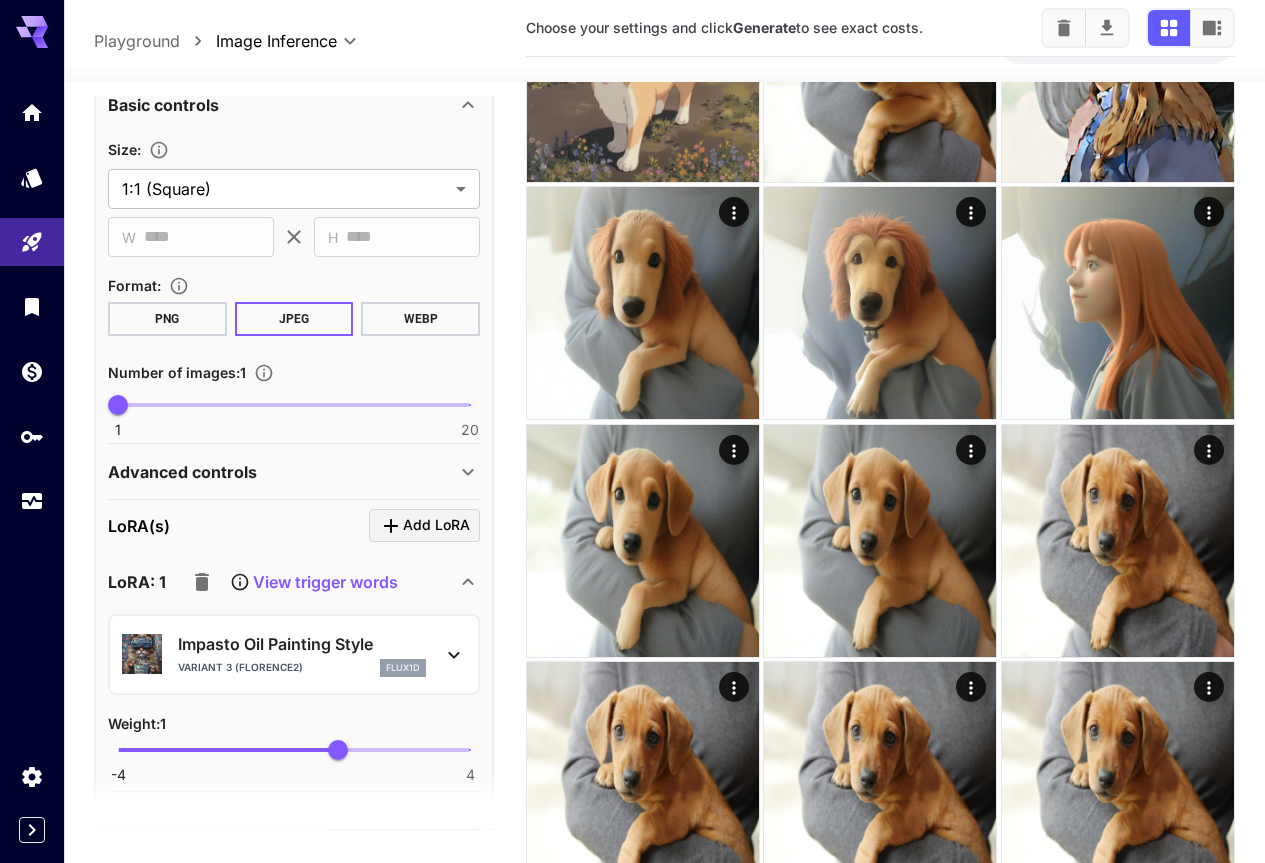 scroll, scrollTop: 0, scrollLeft: 0, axis: both 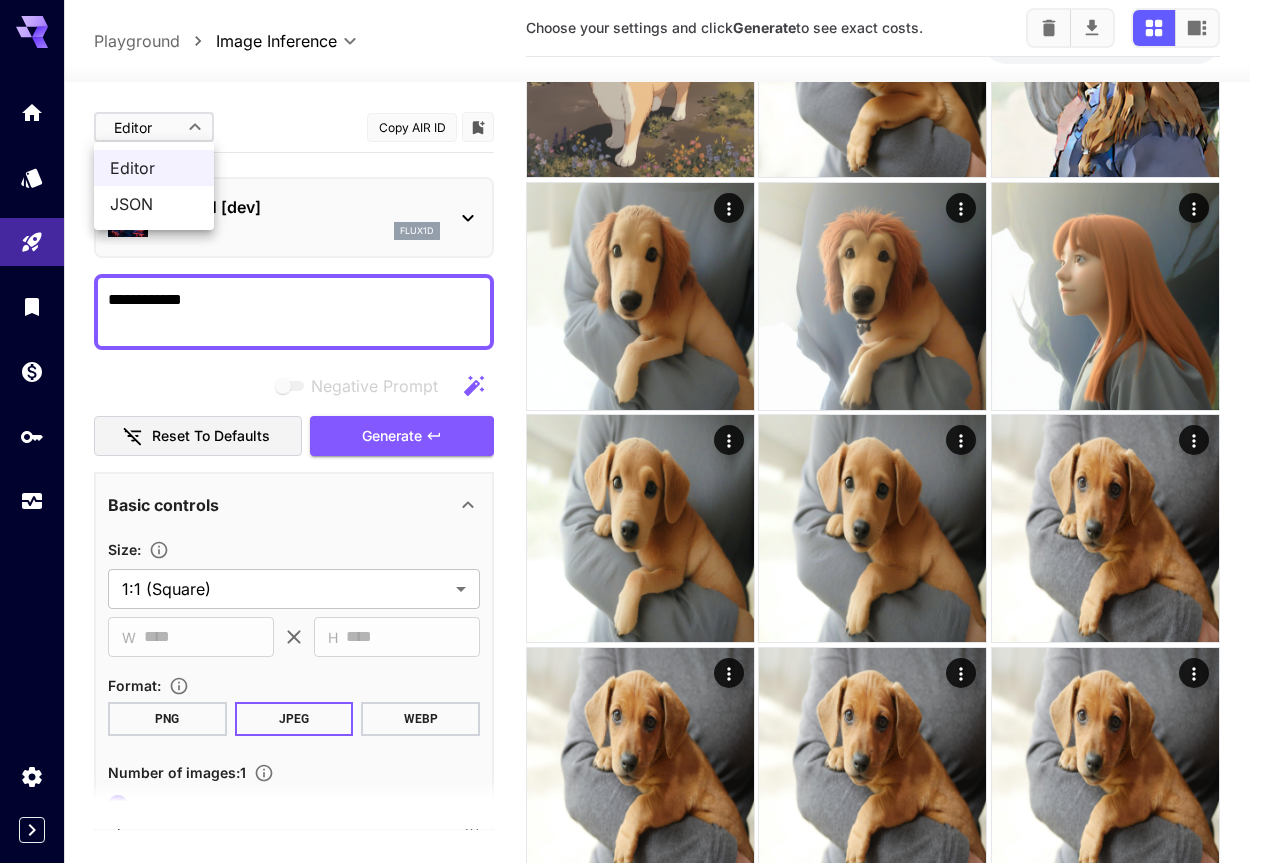 click on "**********" at bounding box center [632, 713] 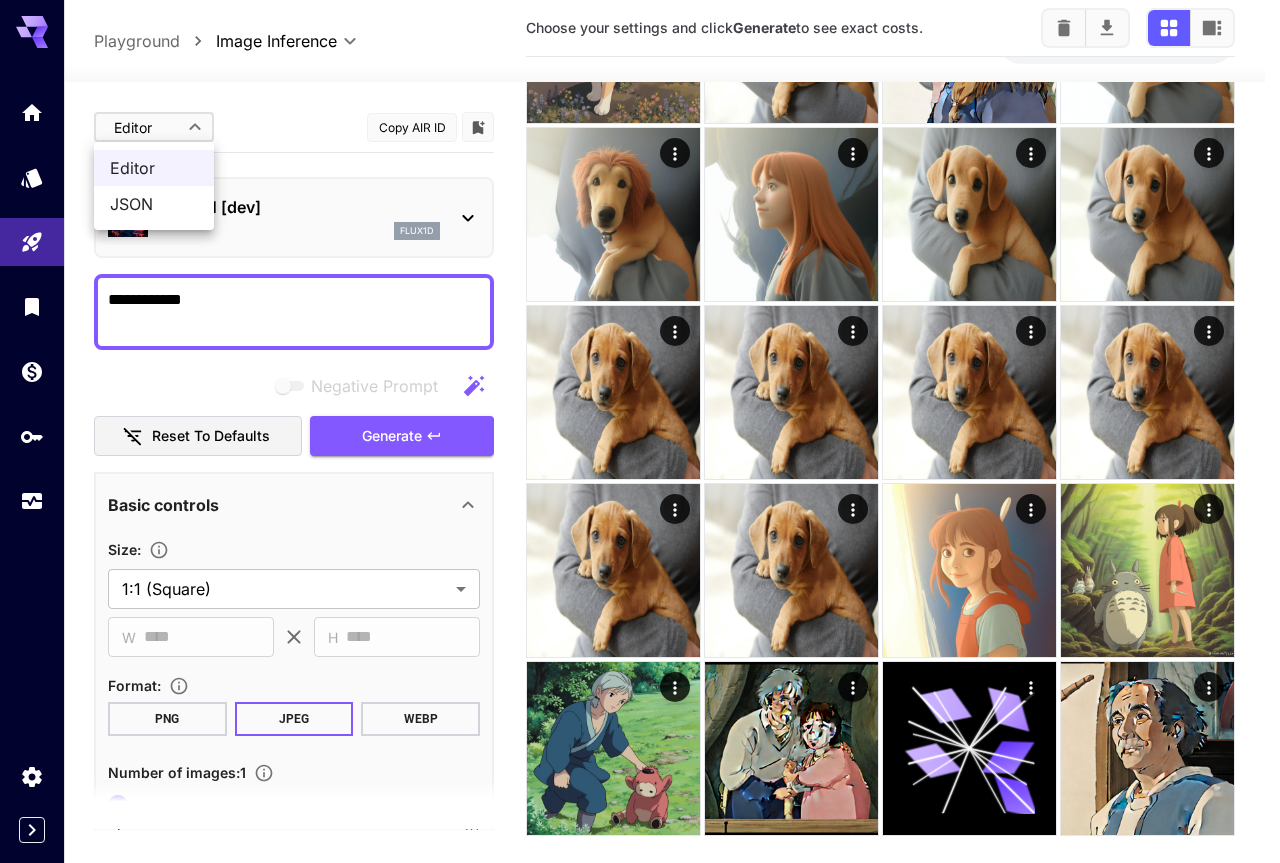 click on "JSON" at bounding box center (154, 204) 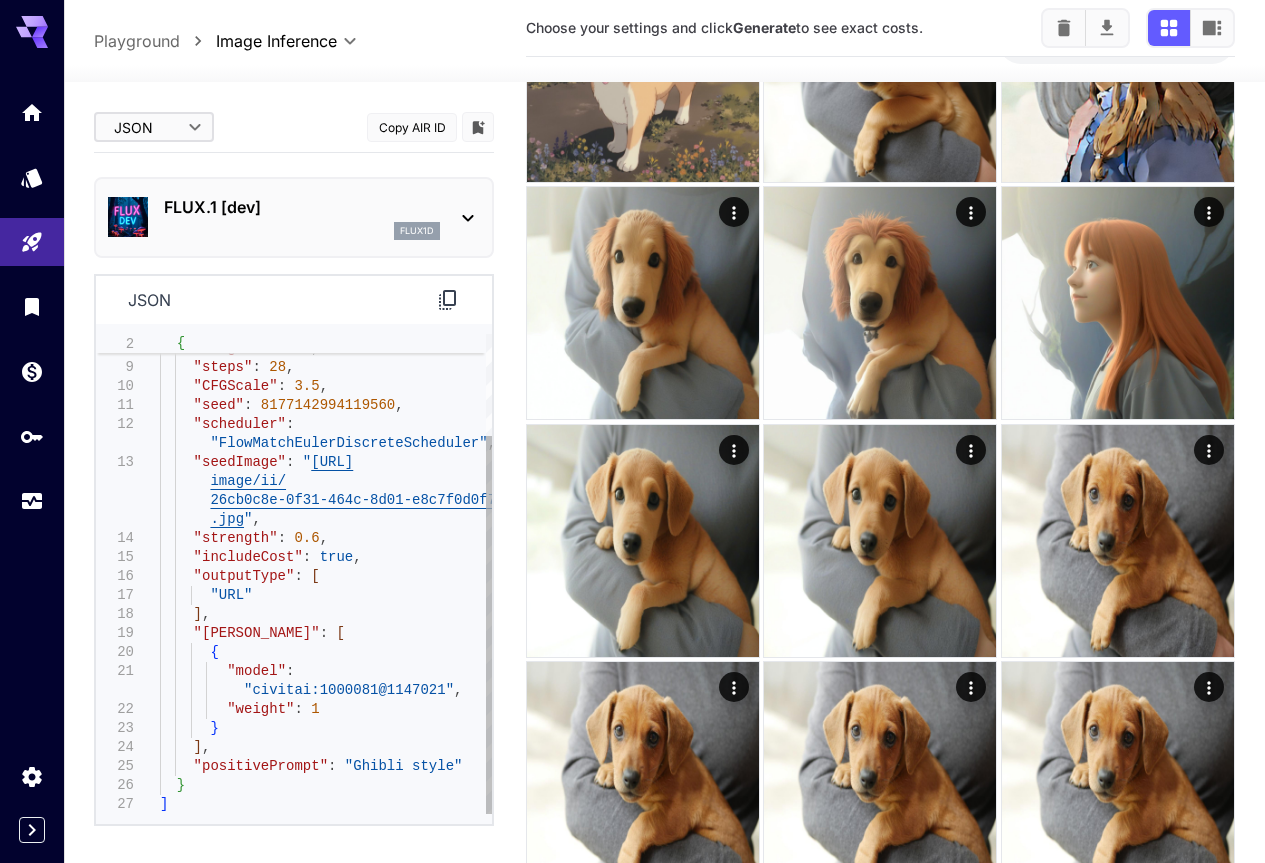 type on "**********" 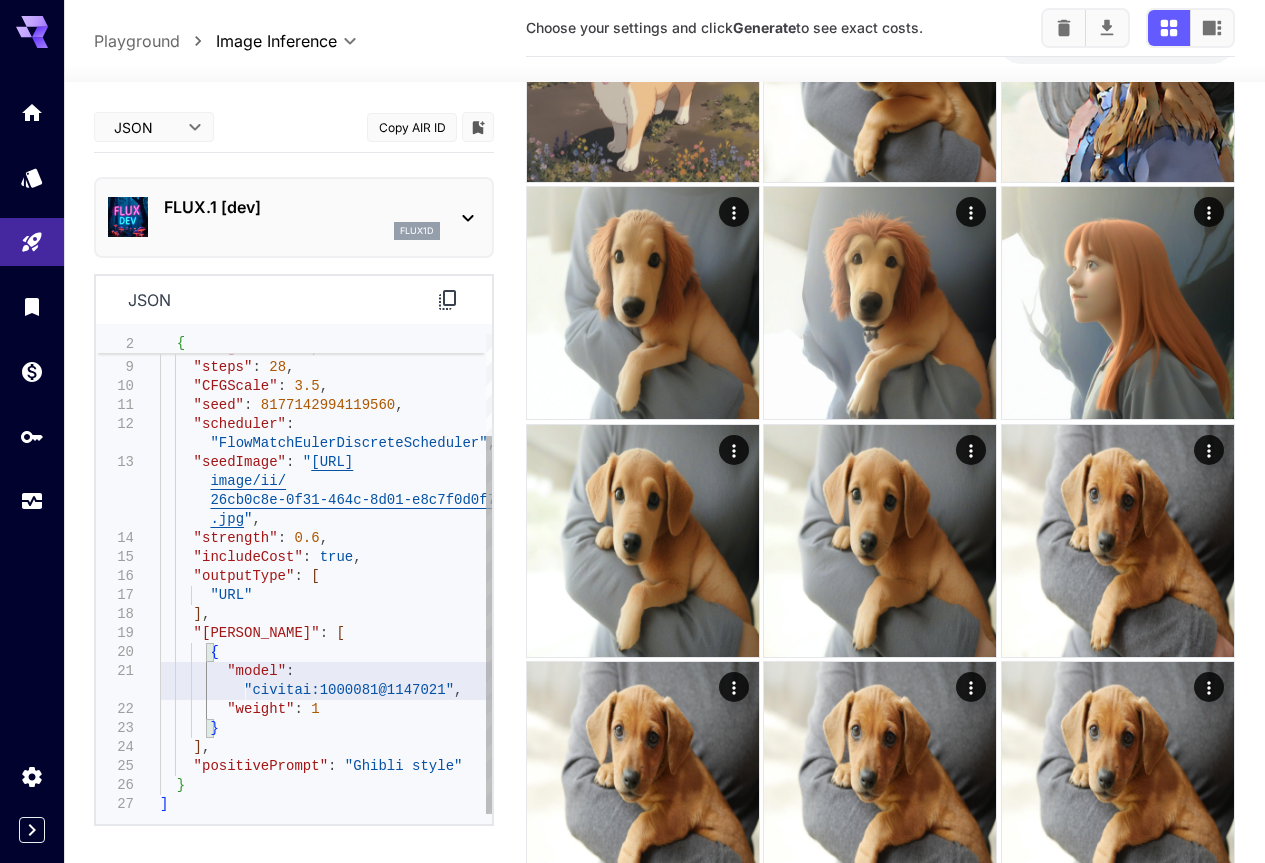 scroll, scrollTop: 0, scrollLeft: 0, axis: both 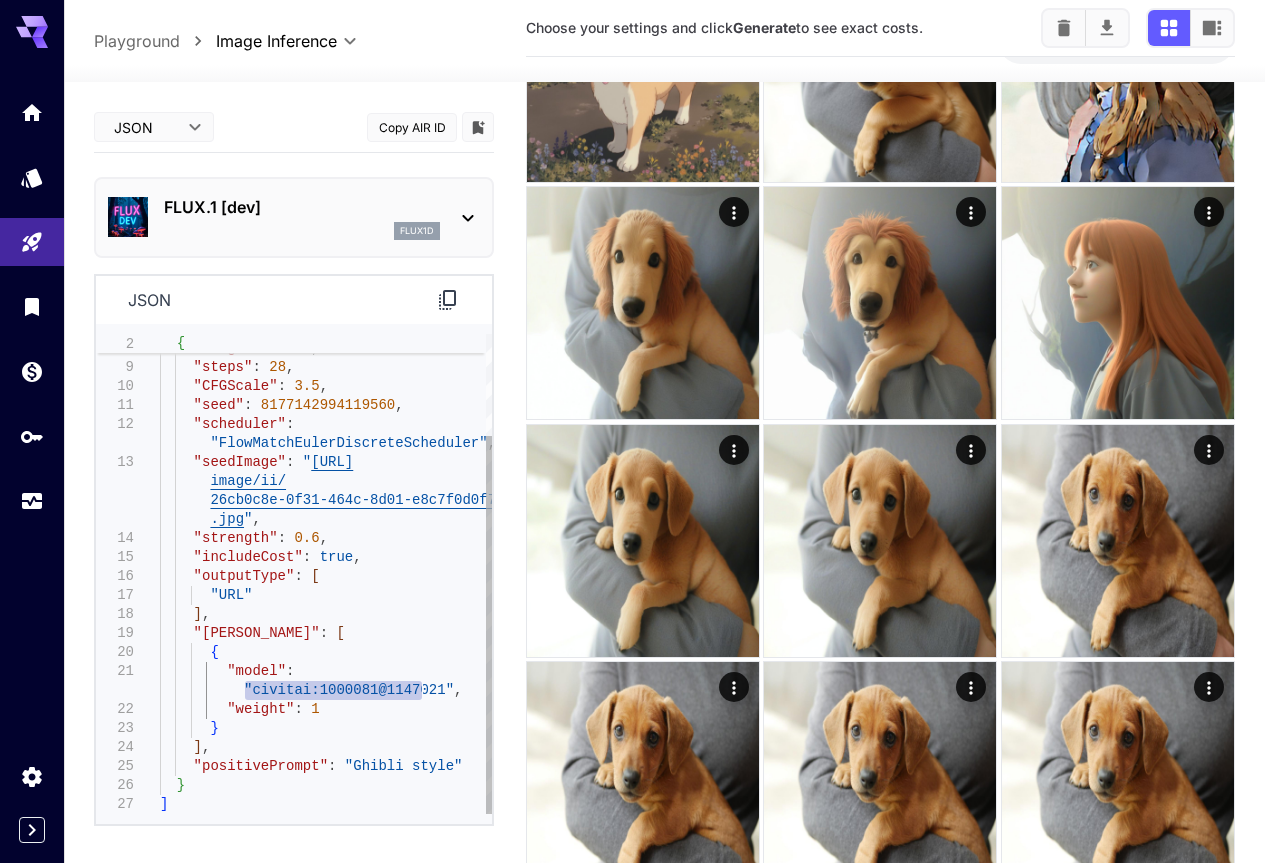 drag, startPoint x: 244, startPoint y: 686, endPoint x: 421, endPoint y: 695, distance: 177.22867 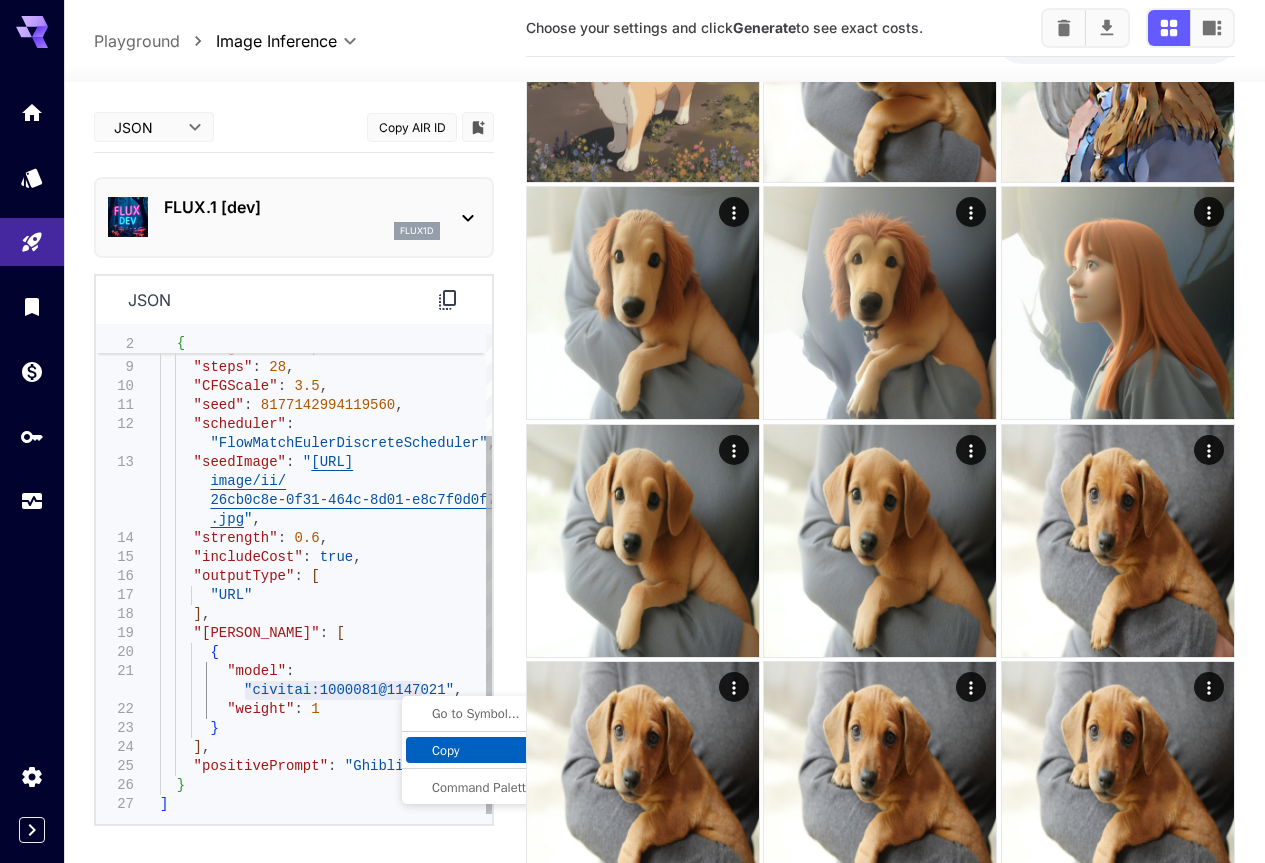 click on "Copy" at bounding box center [536, 750] 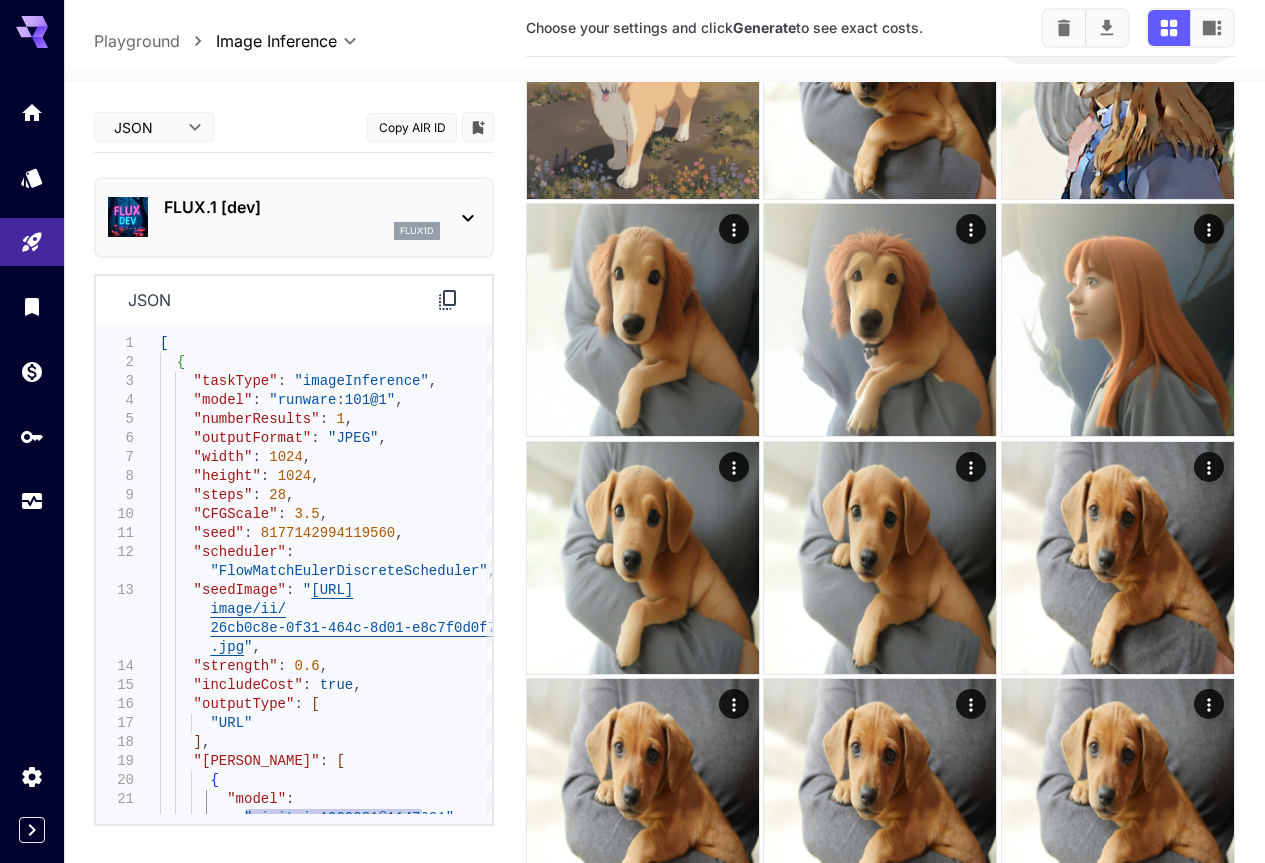 scroll, scrollTop: 0, scrollLeft: 0, axis: both 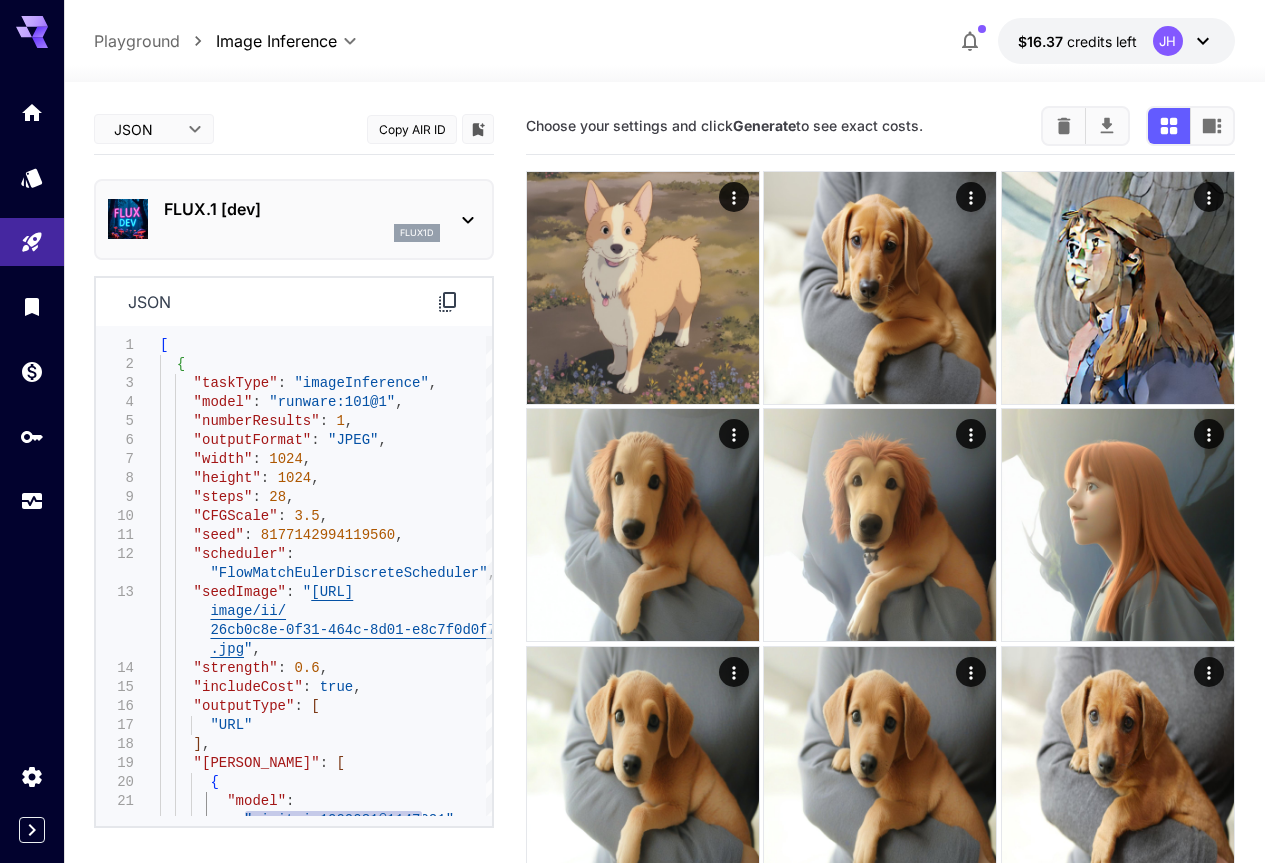 click on "FLUX.1 [dev]" at bounding box center (302, 209) 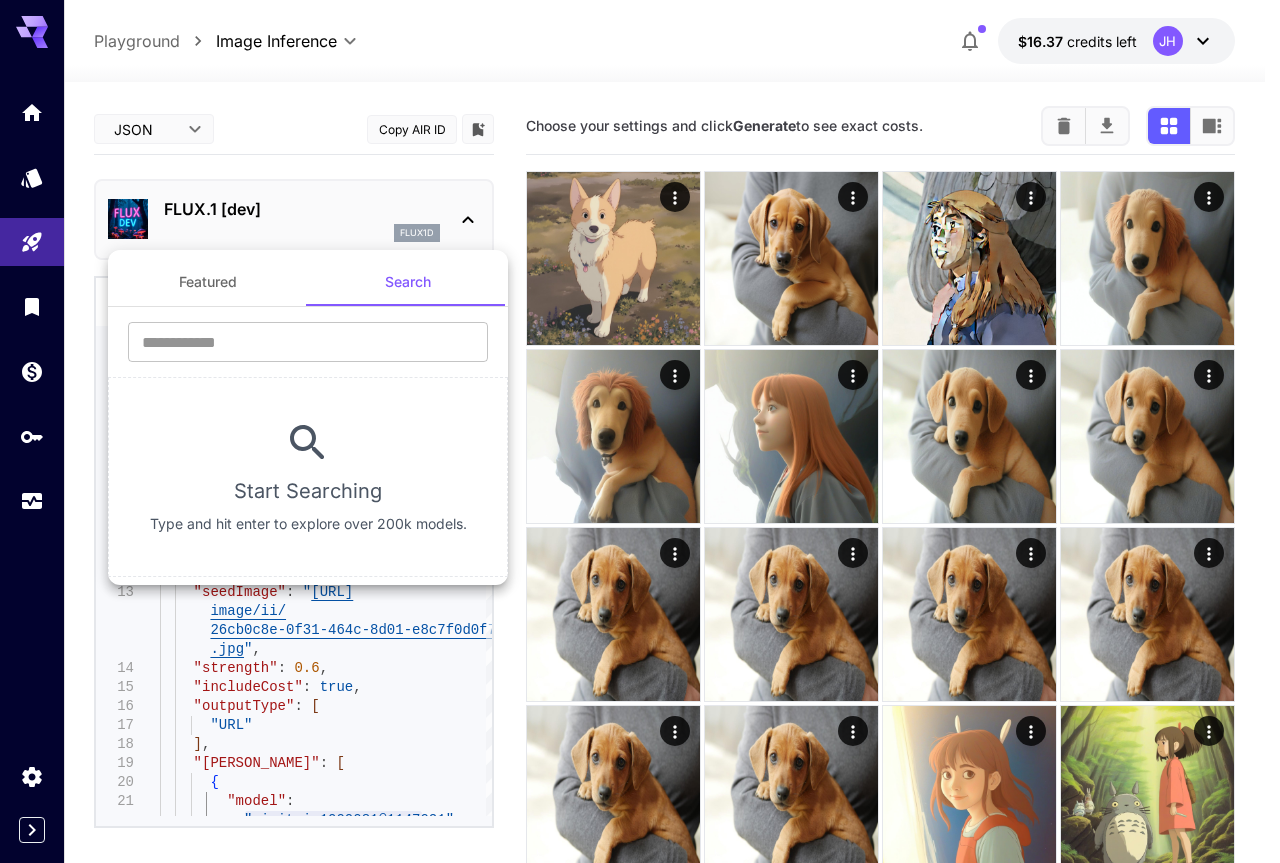 click at bounding box center [640, 431] 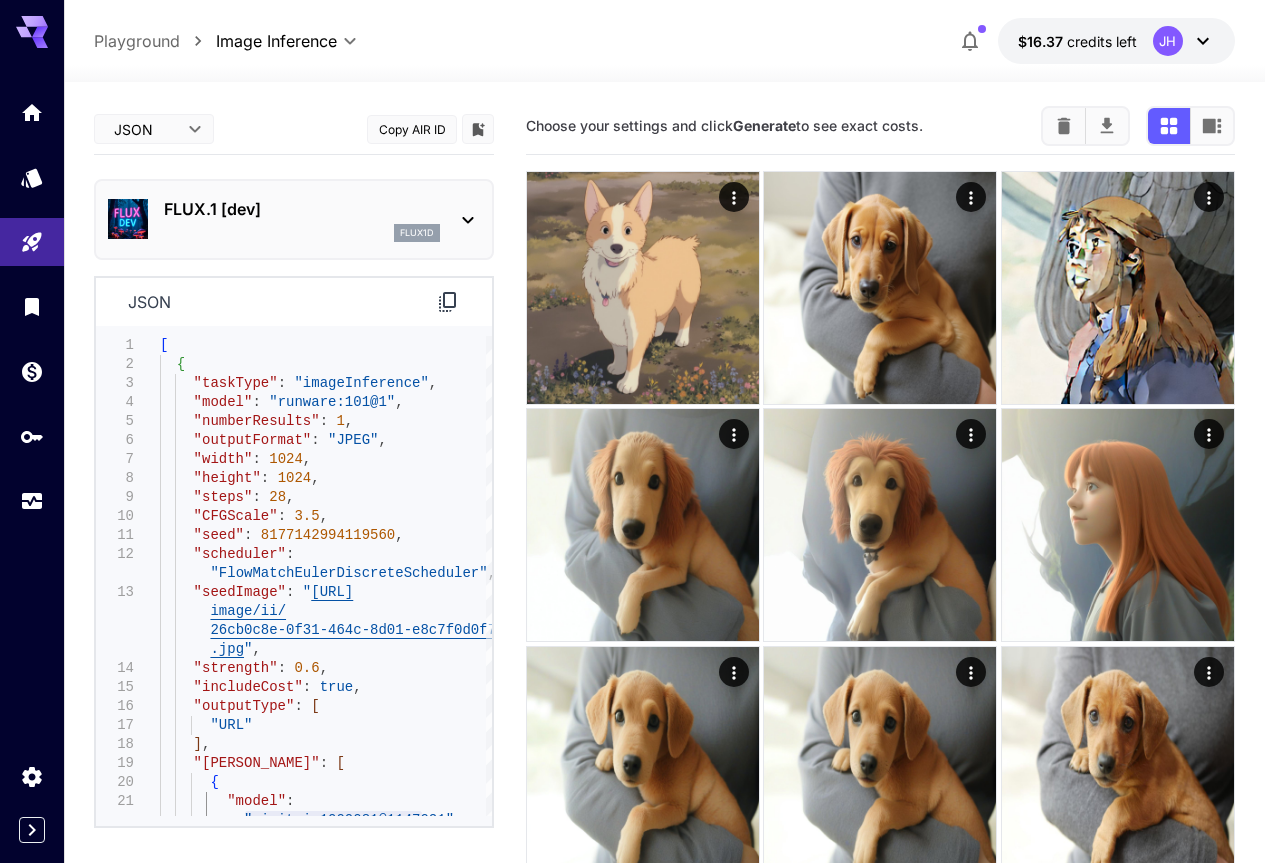 click on "**********" at bounding box center [632, 944] 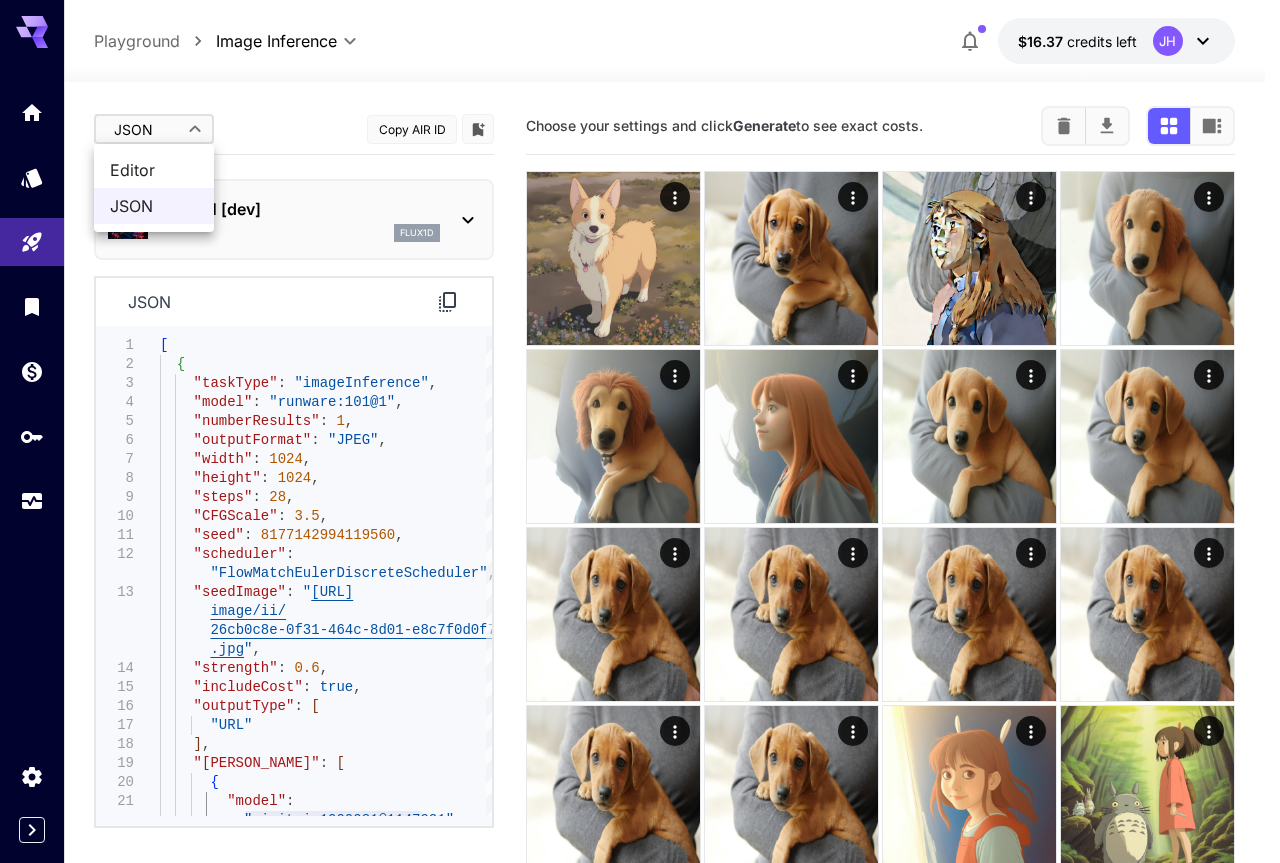 click on "Editor" at bounding box center (154, 170) 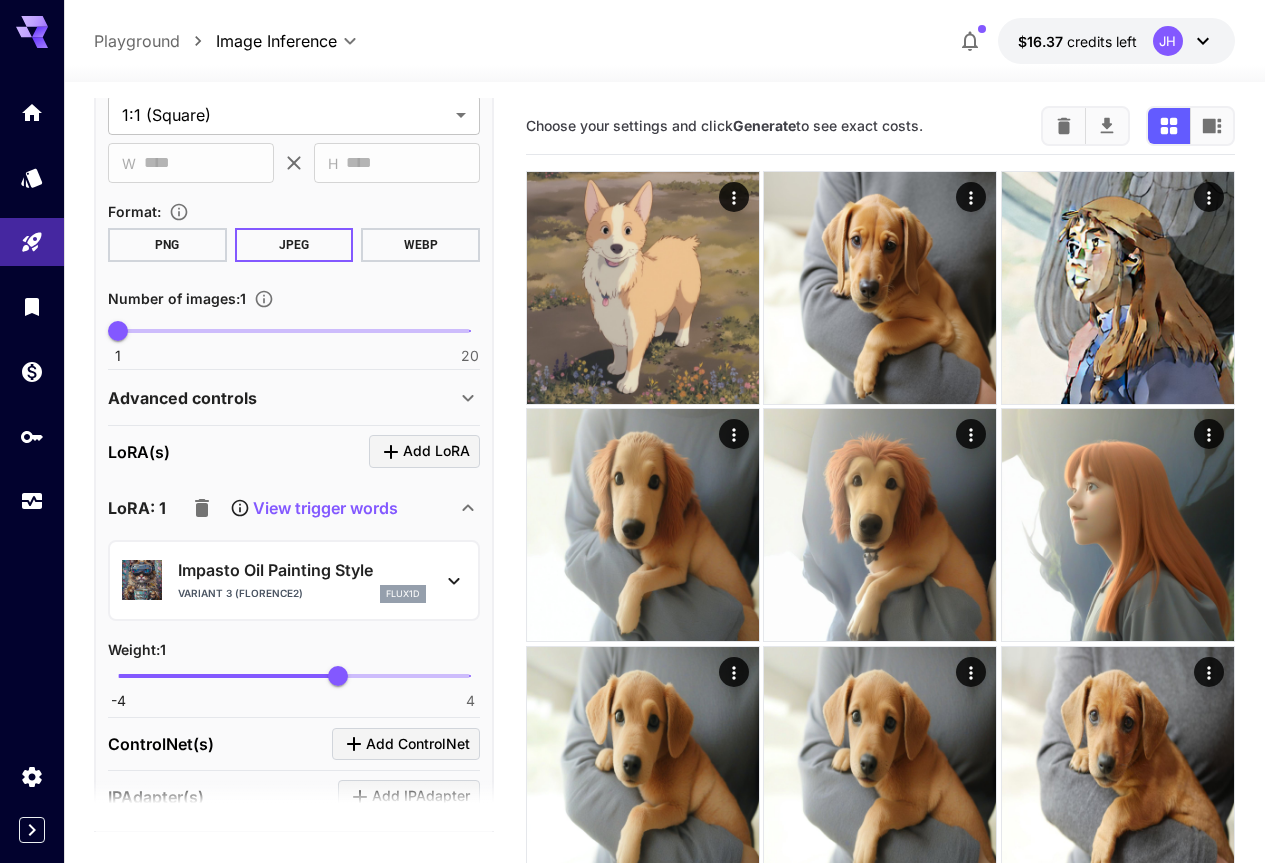 scroll, scrollTop: 337, scrollLeft: 0, axis: vertical 